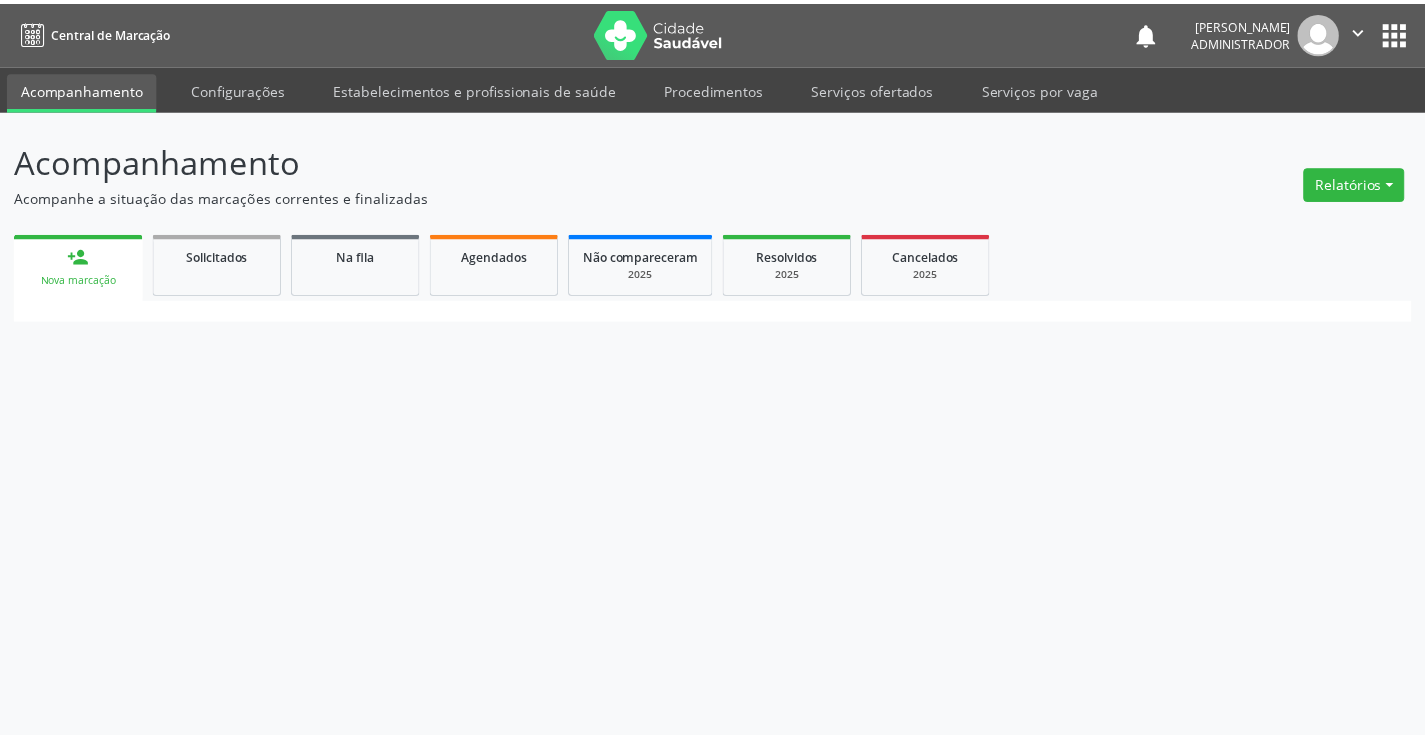 scroll, scrollTop: 0, scrollLeft: 0, axis: both 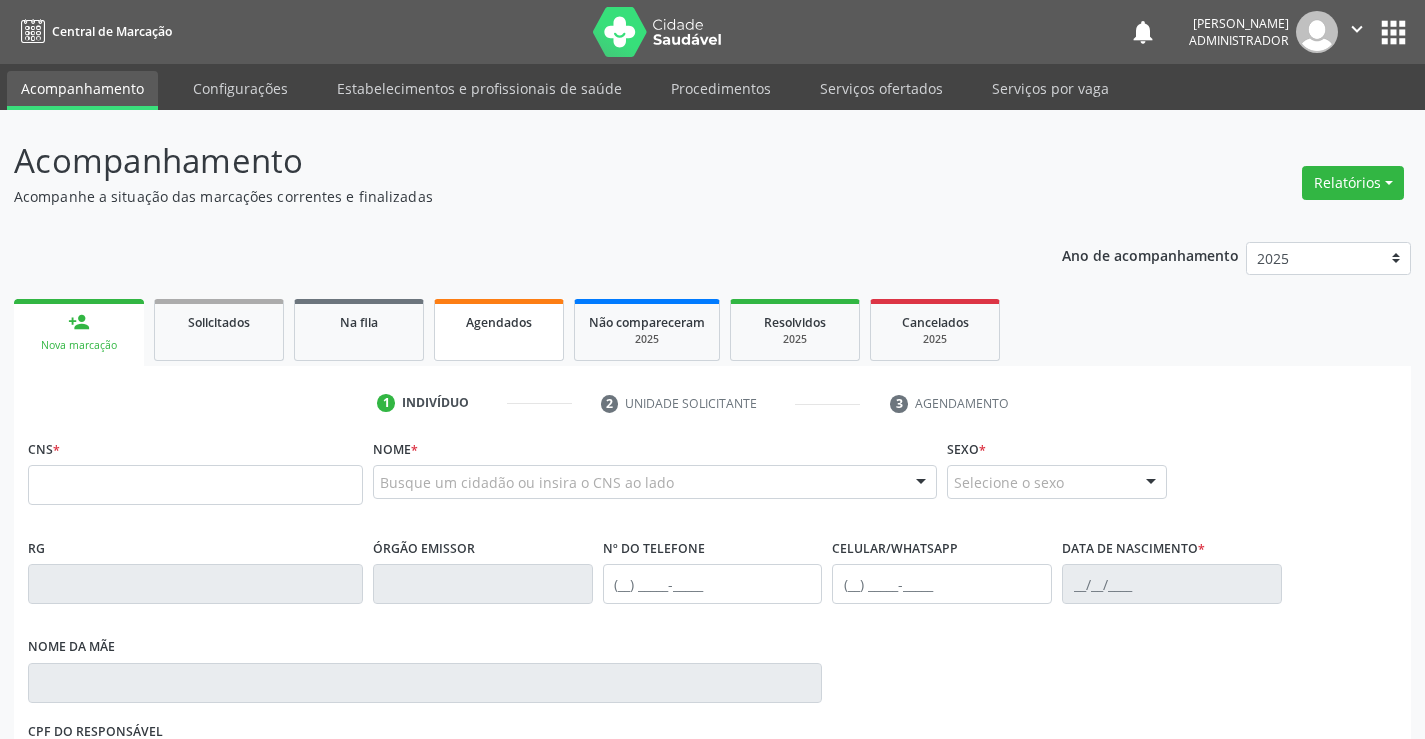 click on "Agendados" at bounding box center (499, 322) 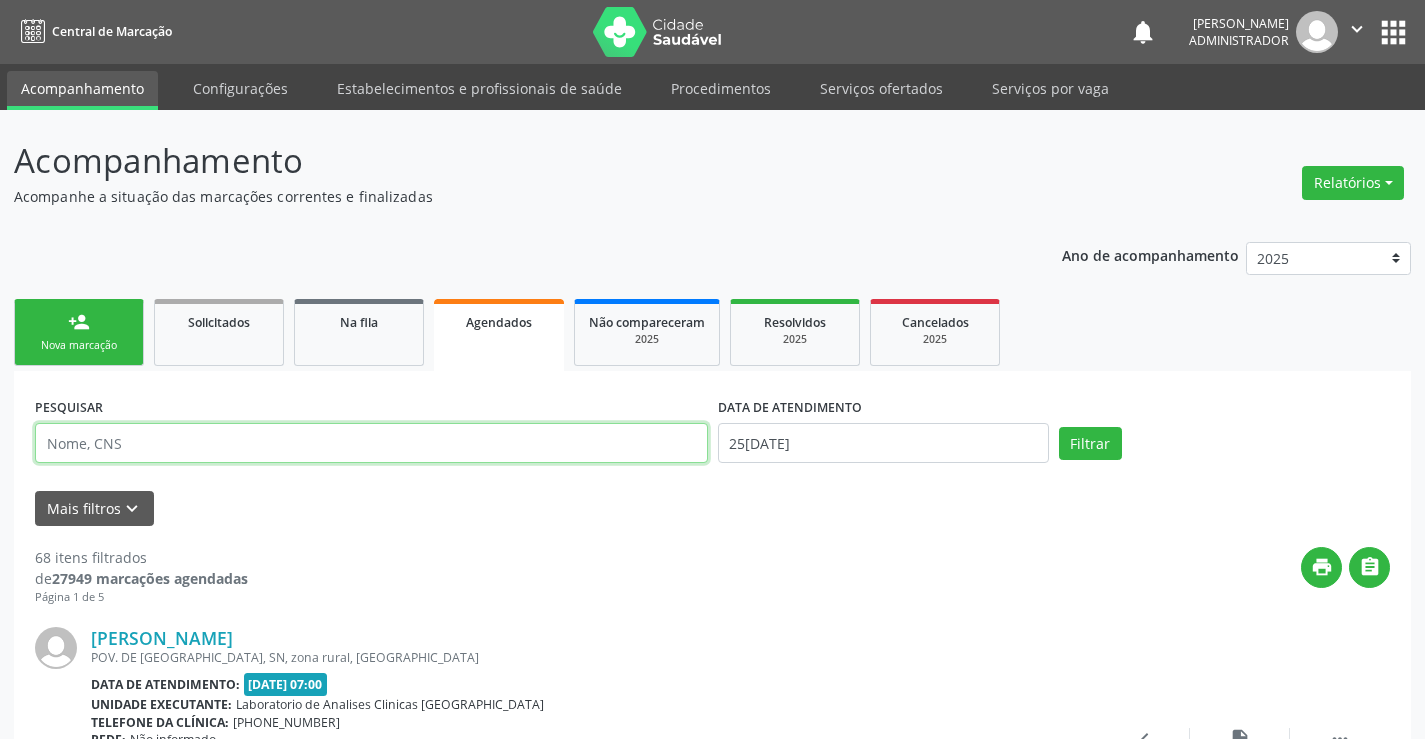 click at bounding box center (371, 443) 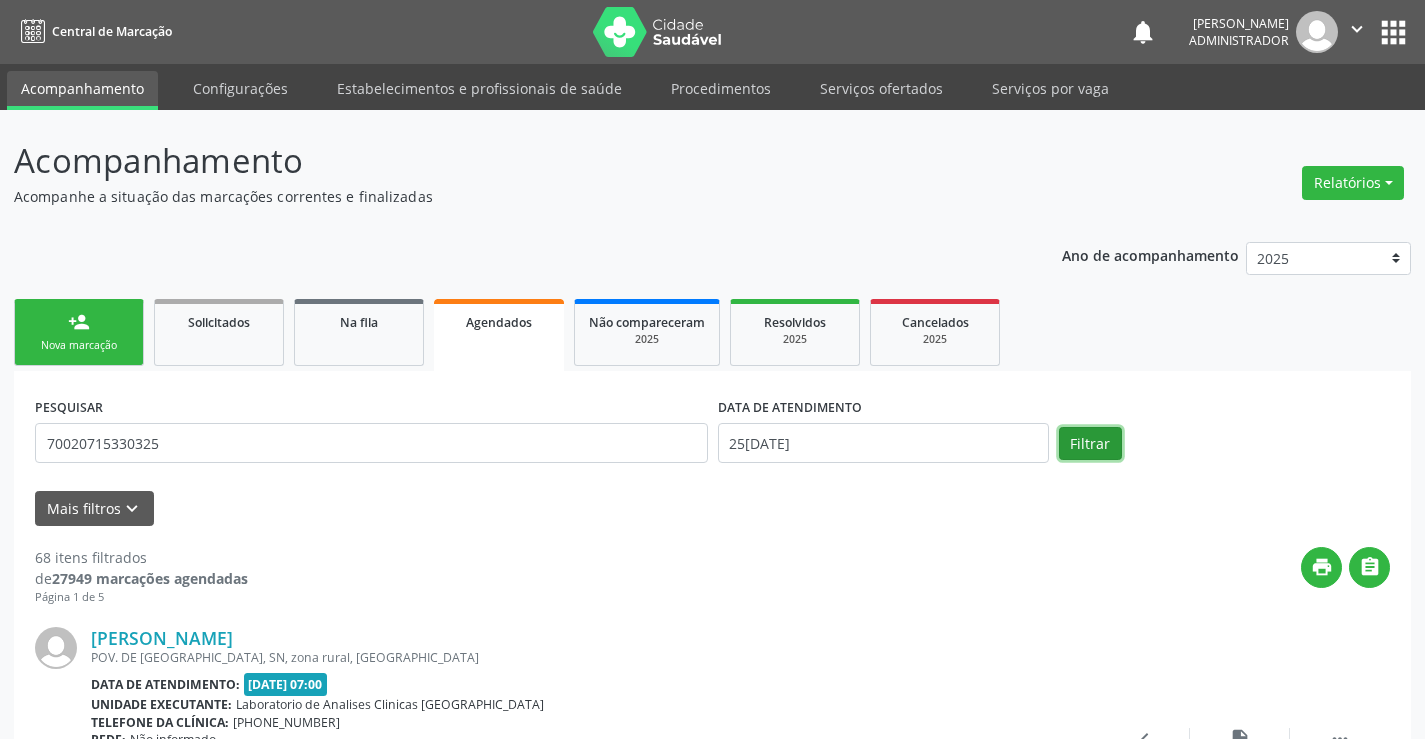 click on "Filtrar" at bounding box center (1090, 444) 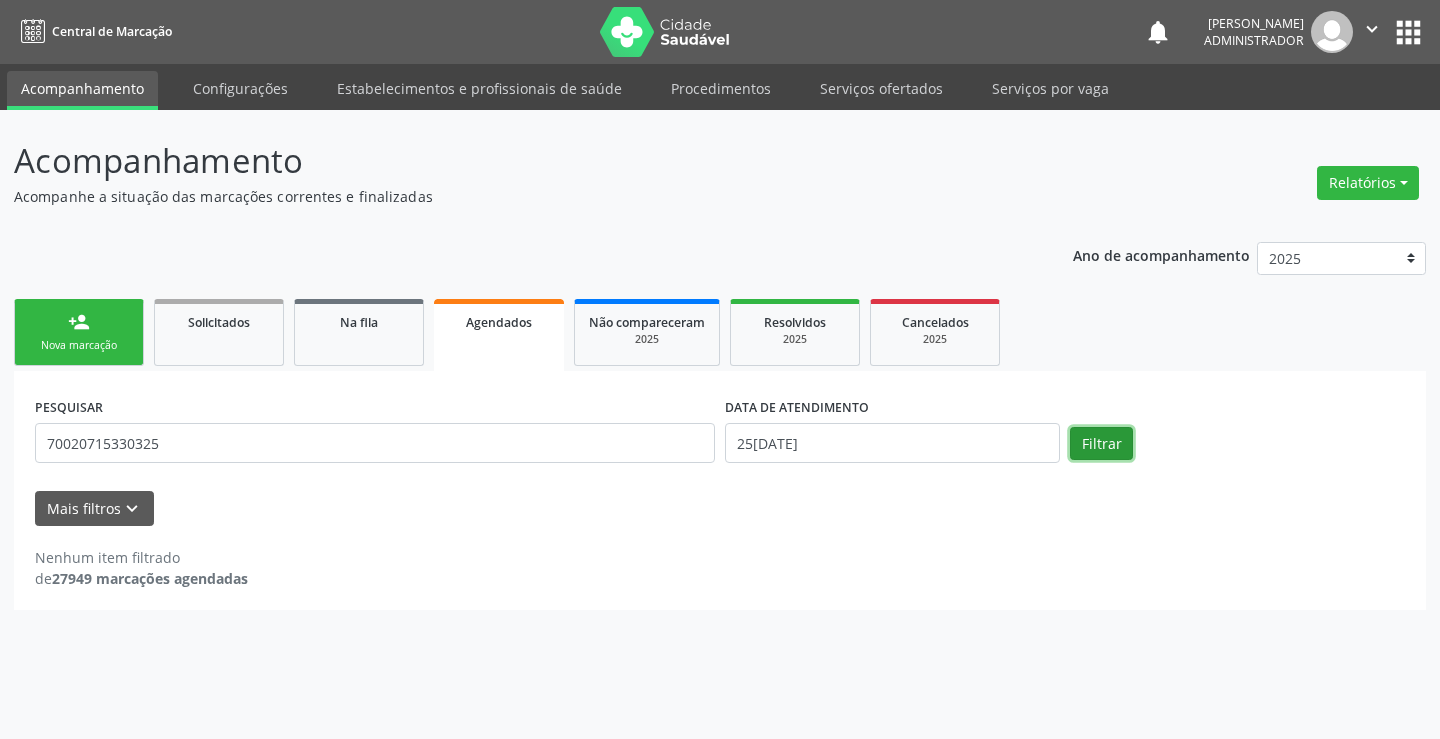 click on "Filtrar" at bounding box center (1101, 444) 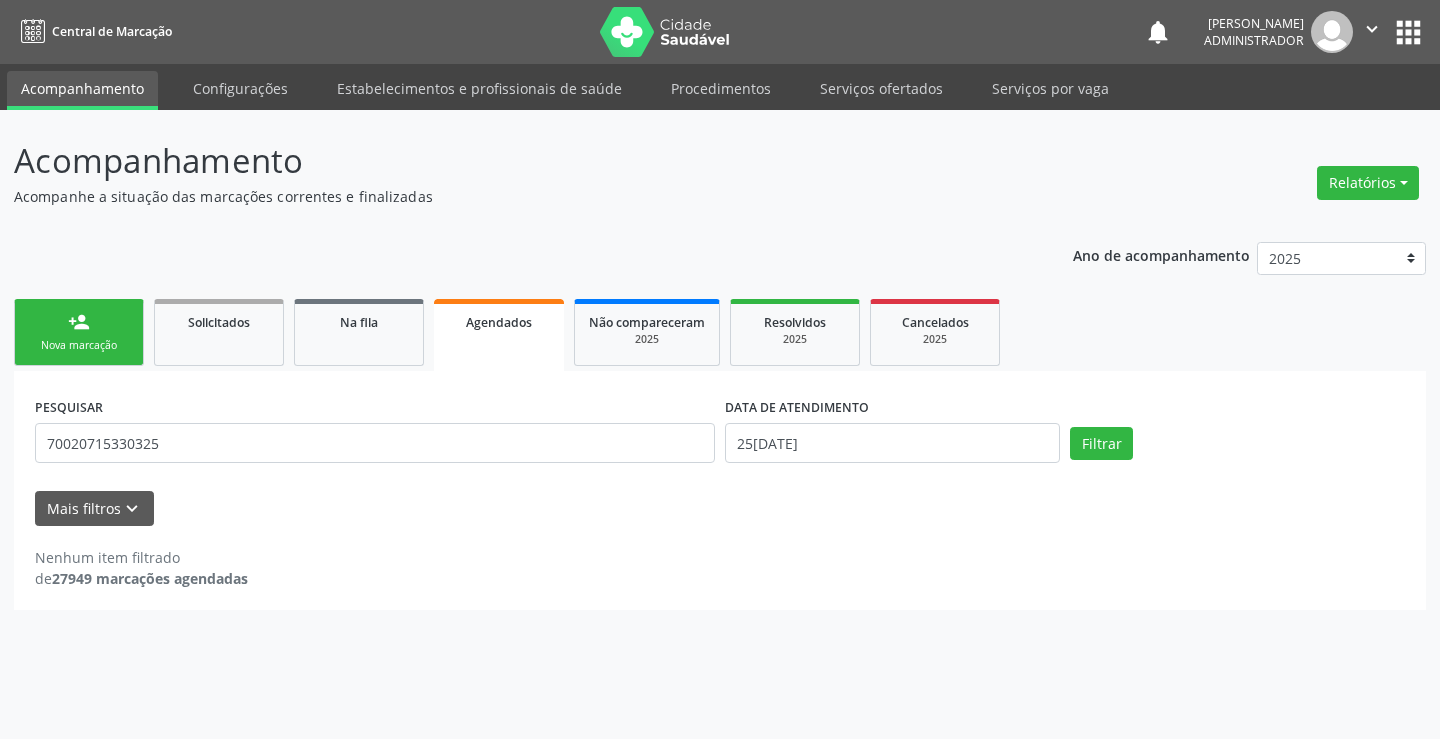 click on "Agendados" at bounding box center (499, 322) 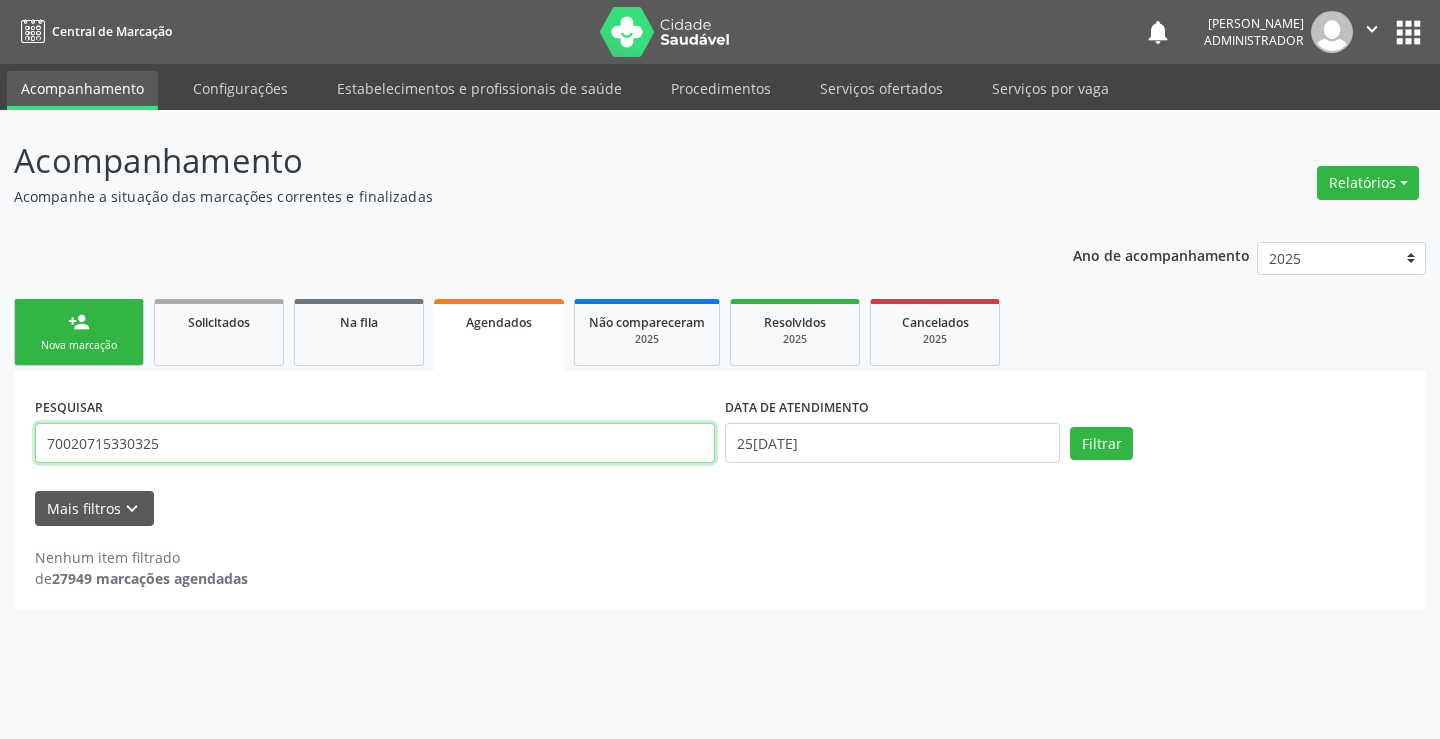 click on "70020715330325" at bounding box center [375, 443] 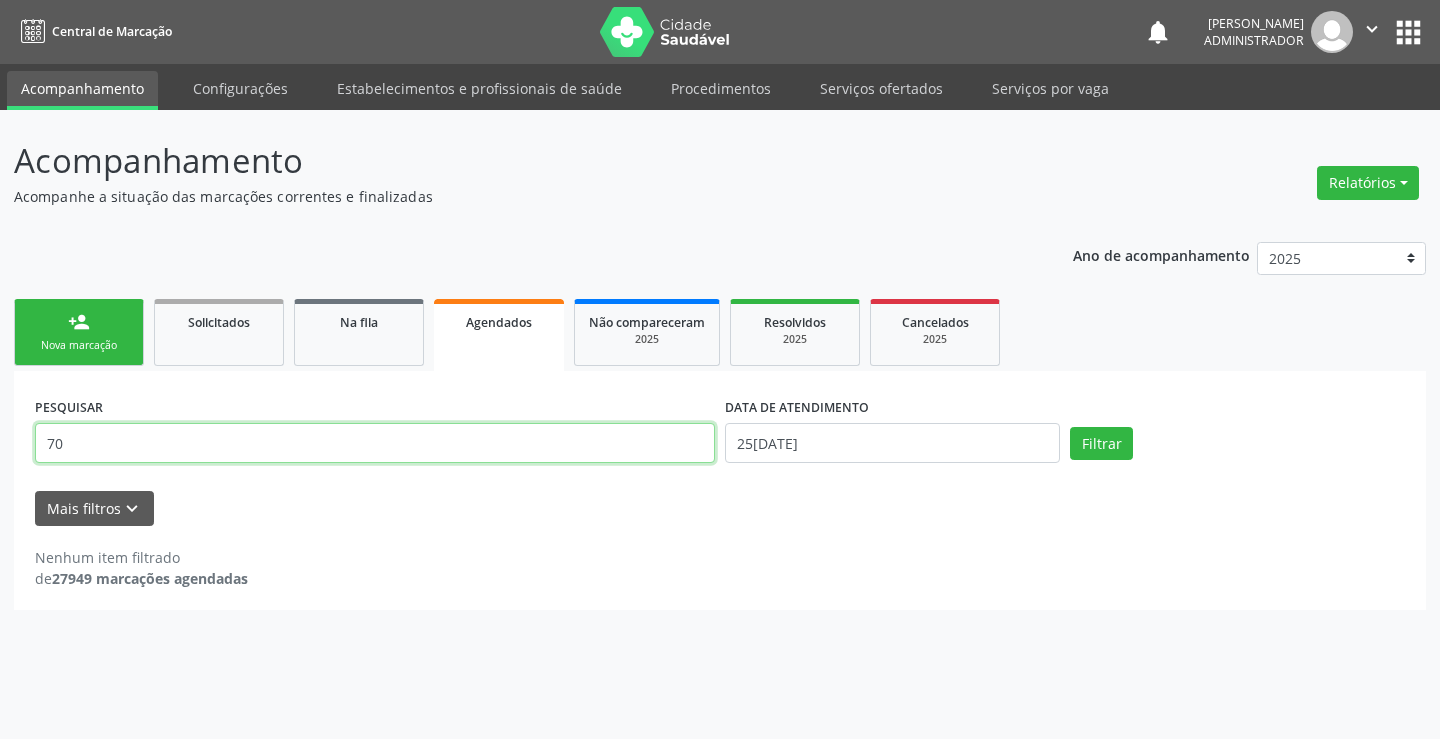 type on "7" 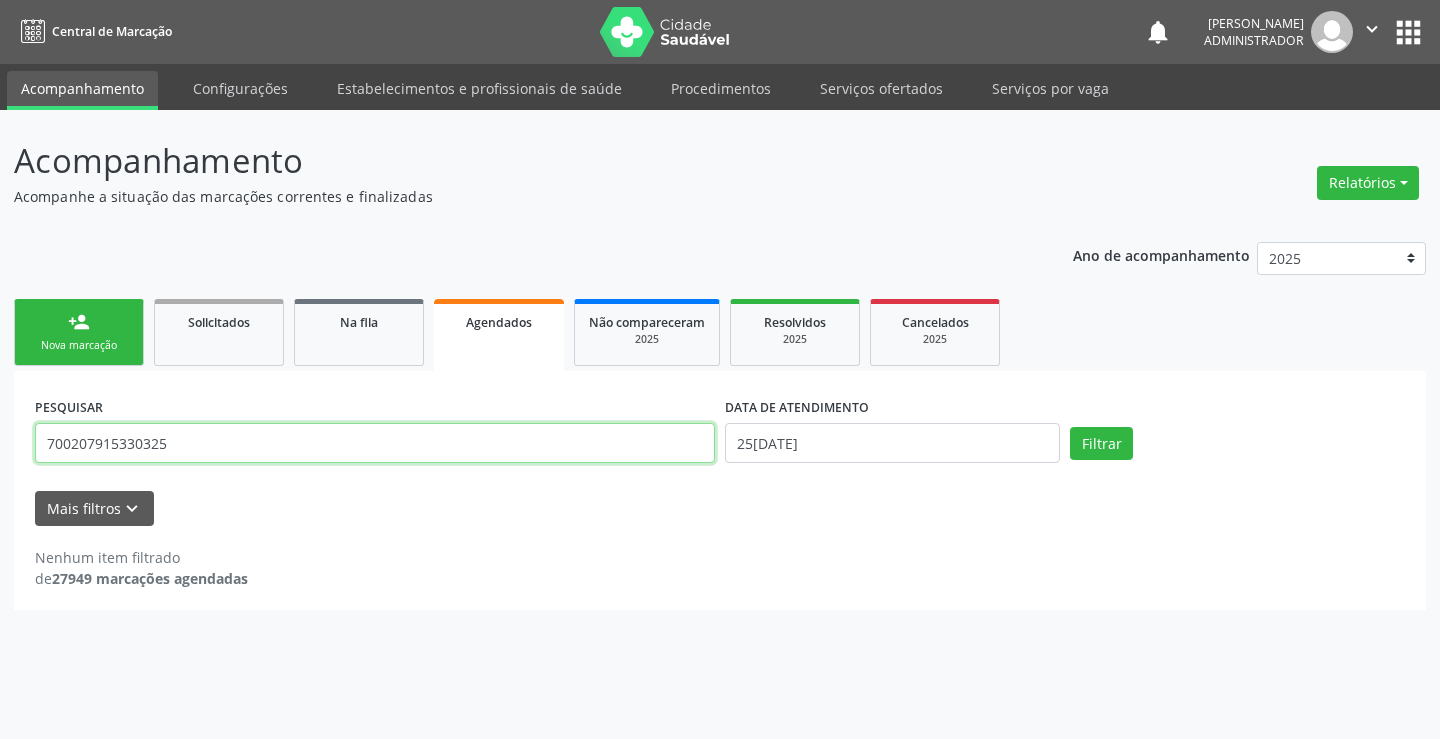 type on "700207915330325" 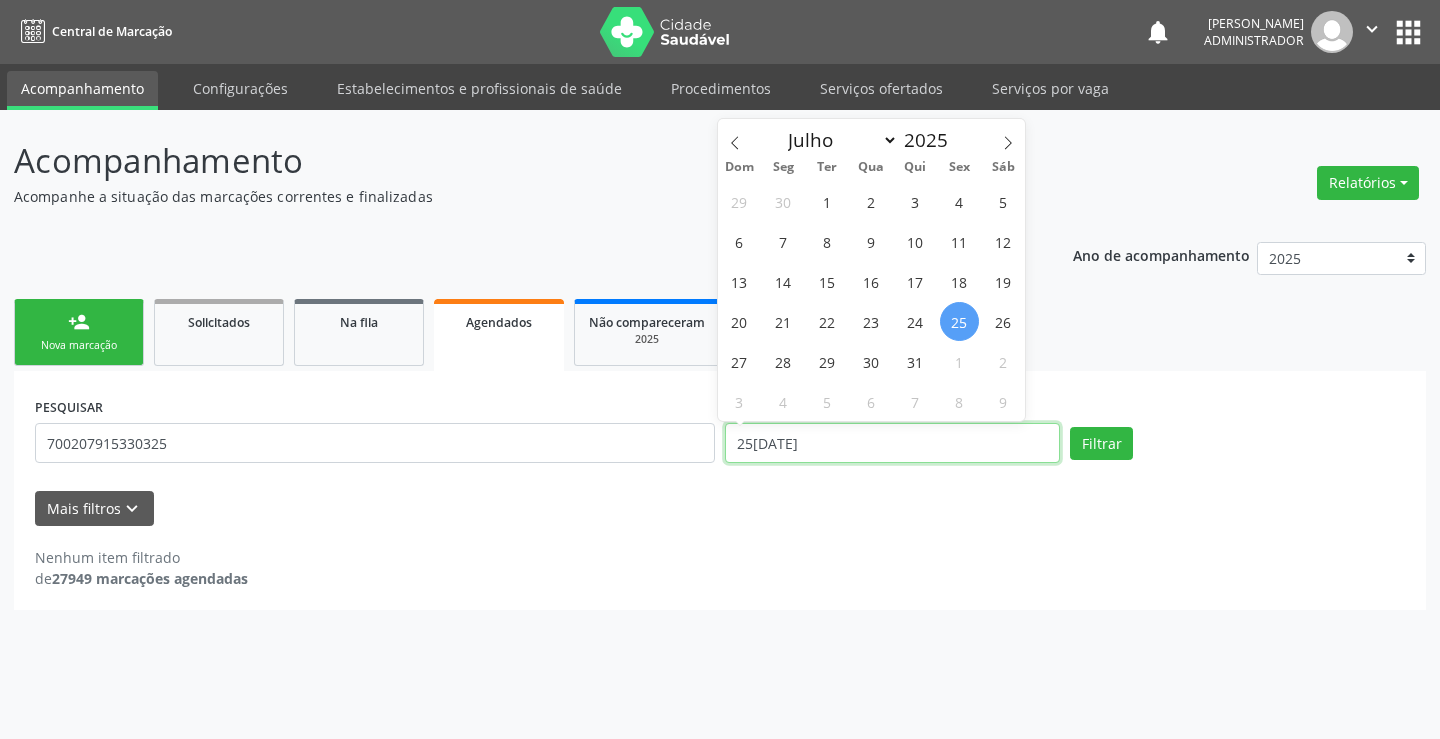 click on "25[DATE]" at bounding box center (892, 443) 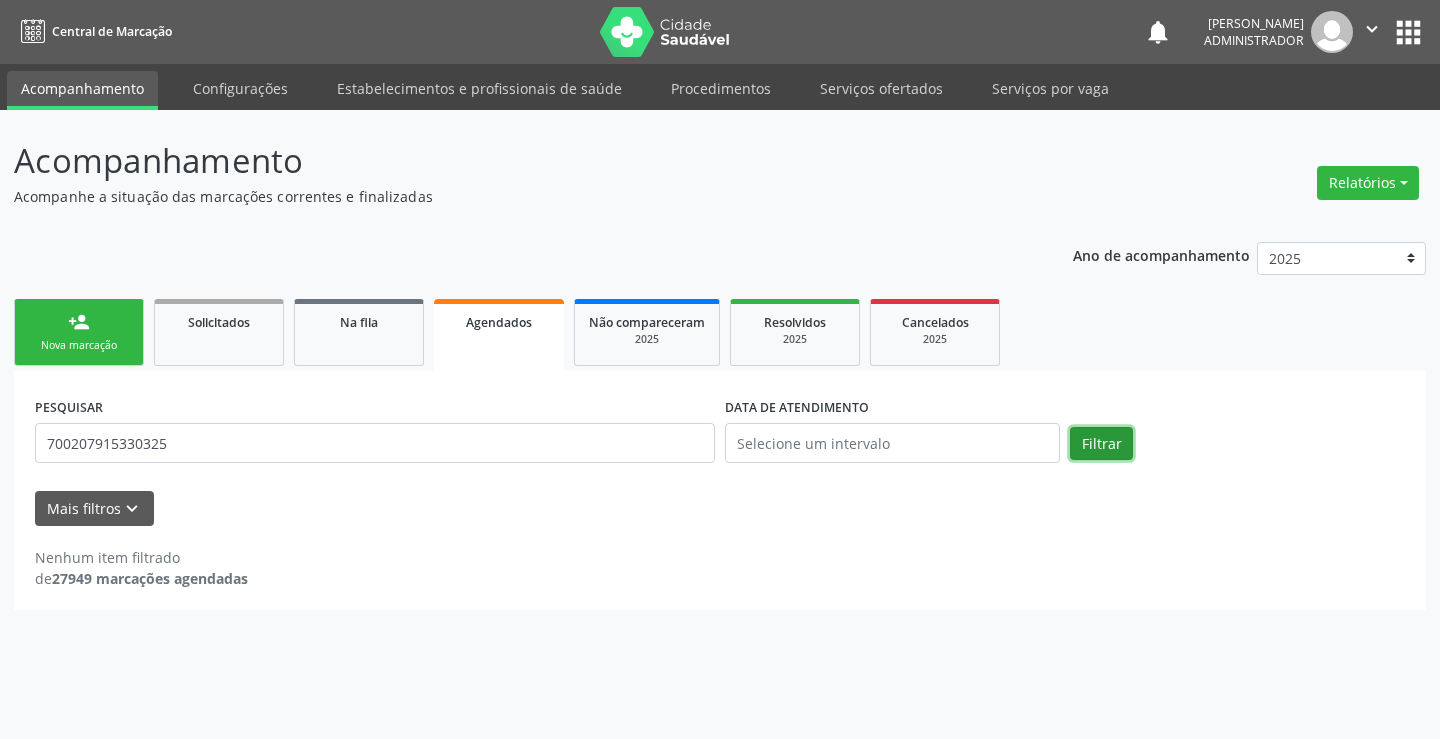 click on "Filtrar" at bounding box center (1101, 444) 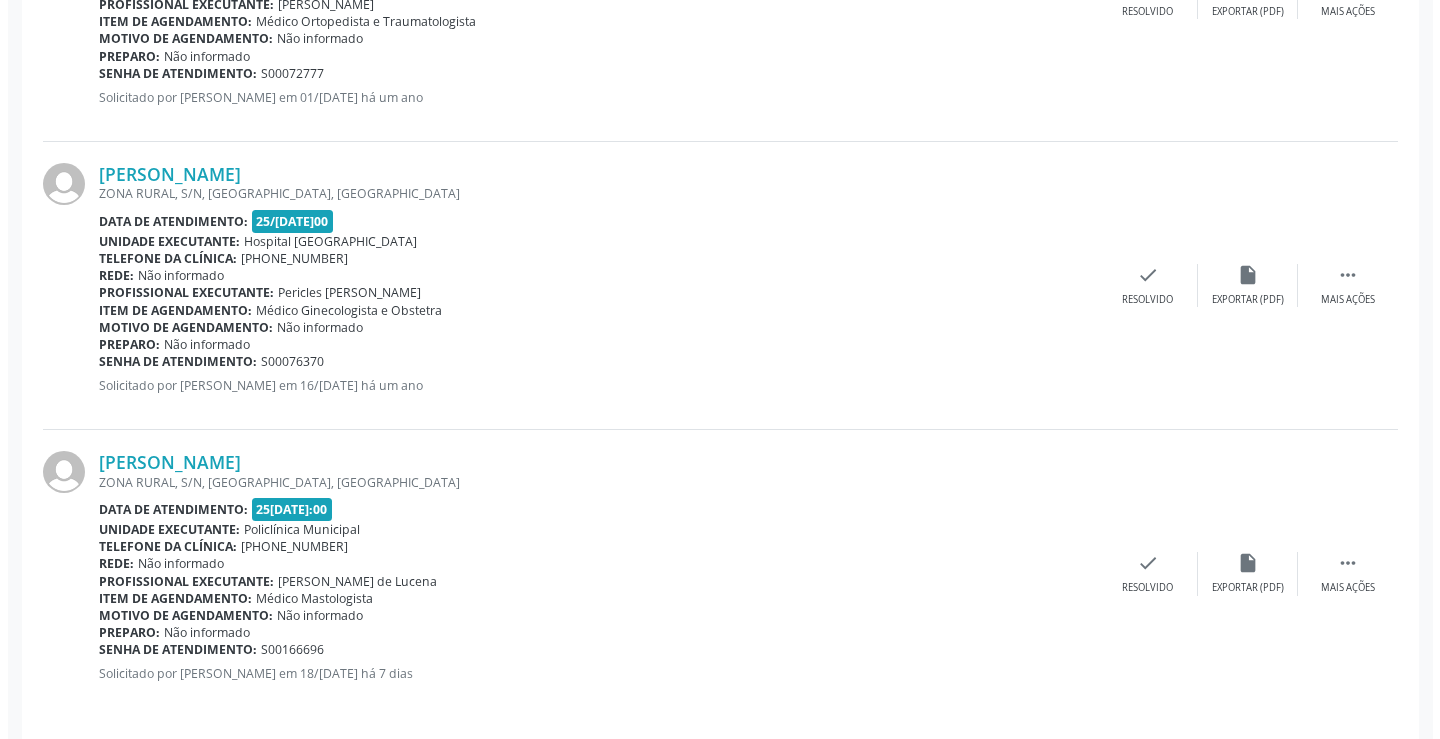 scroll, scrollTop: 1054, scrollLeft: 0, axis: vertical 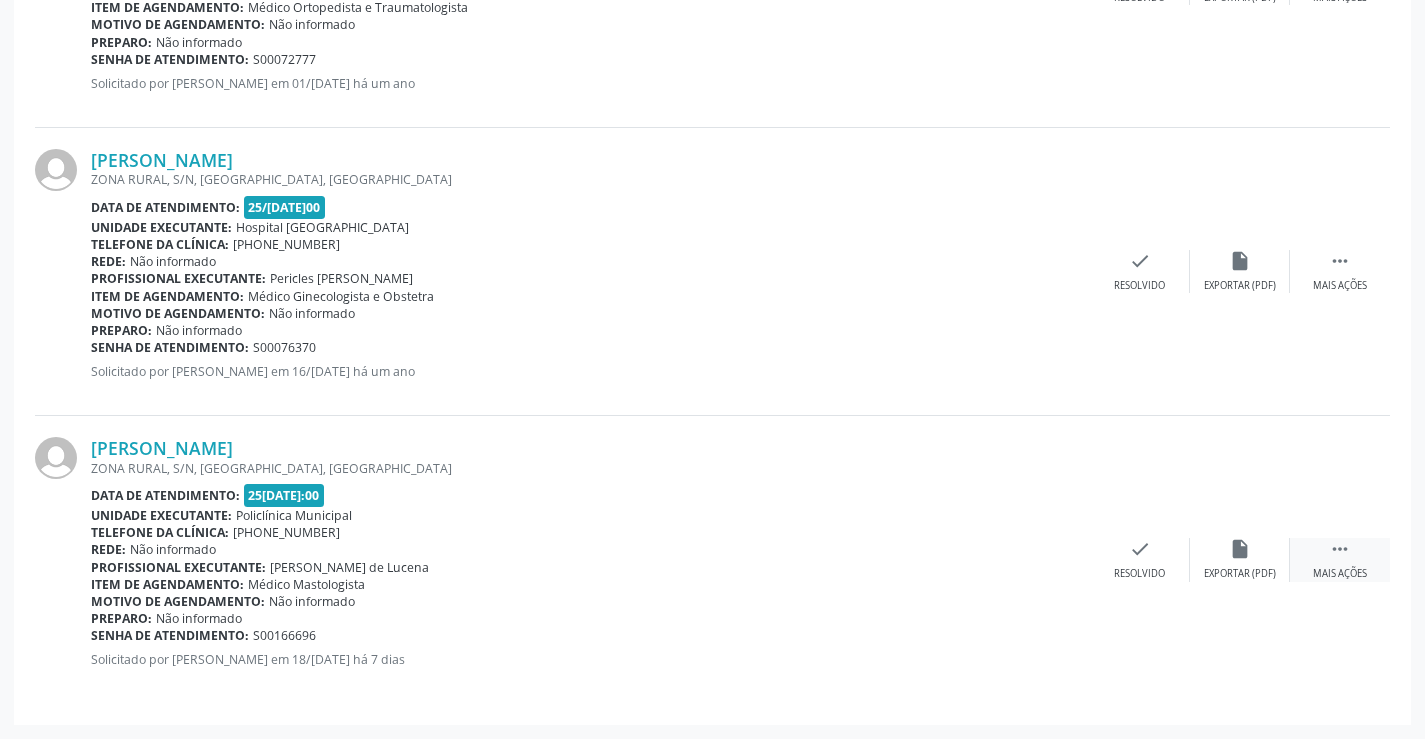 click on "" at bounding box center [1340, 549] 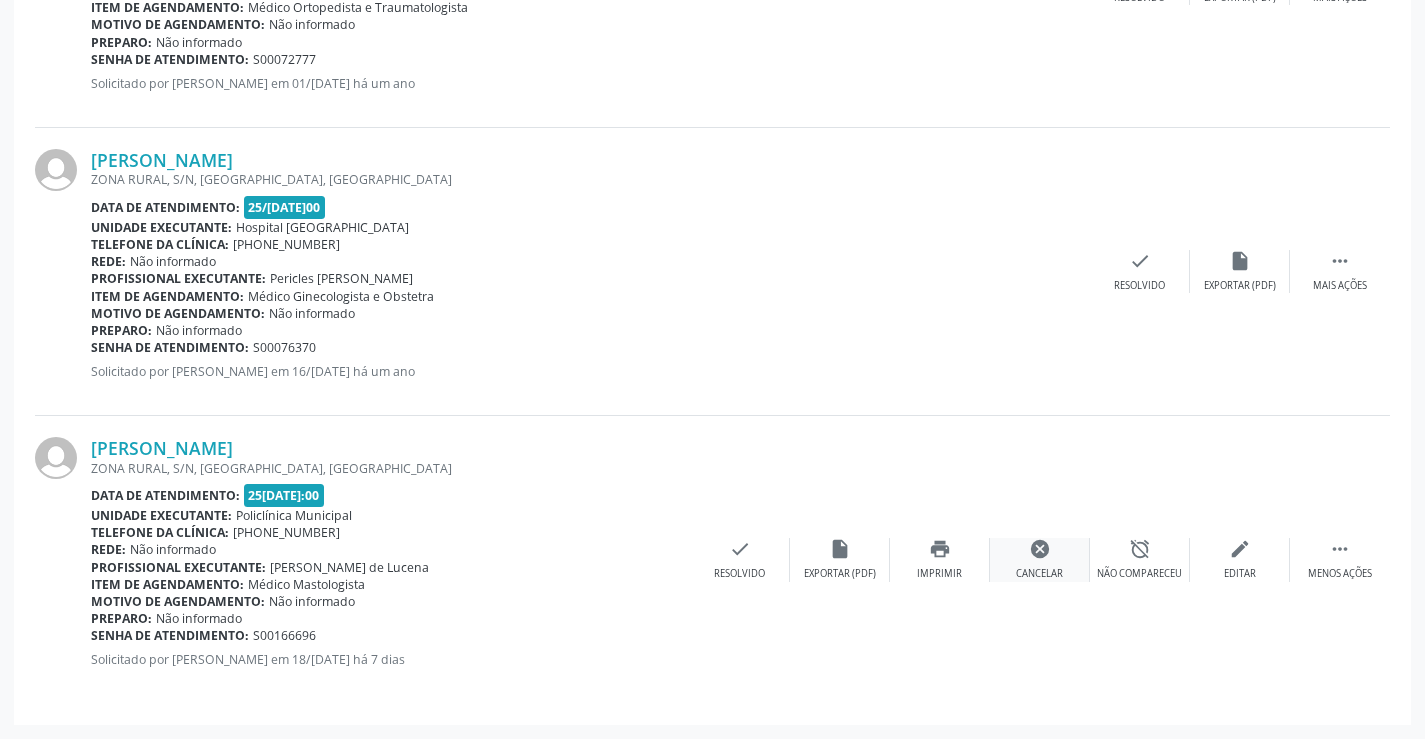 click on "cancel" at bounding box center (1040, 549) 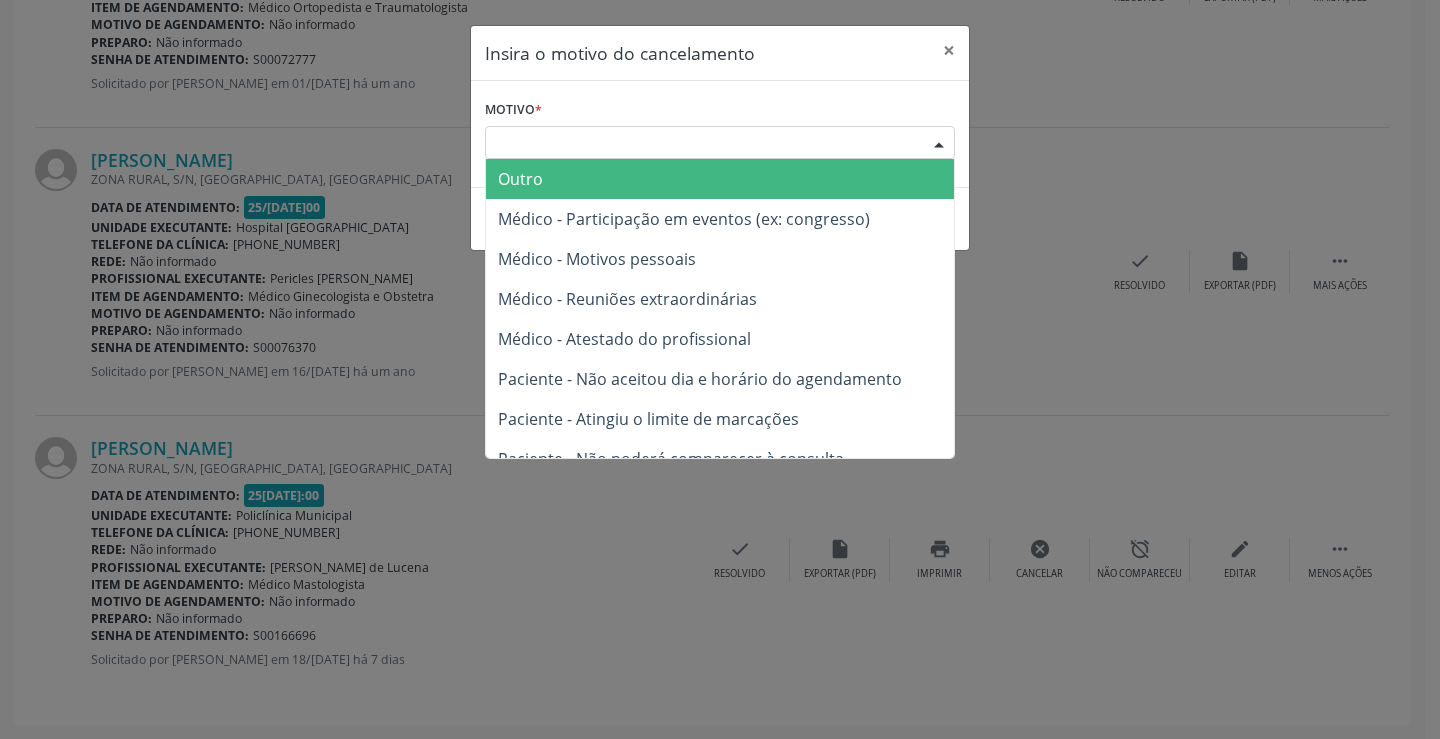 click at bounding box center (939, 144) 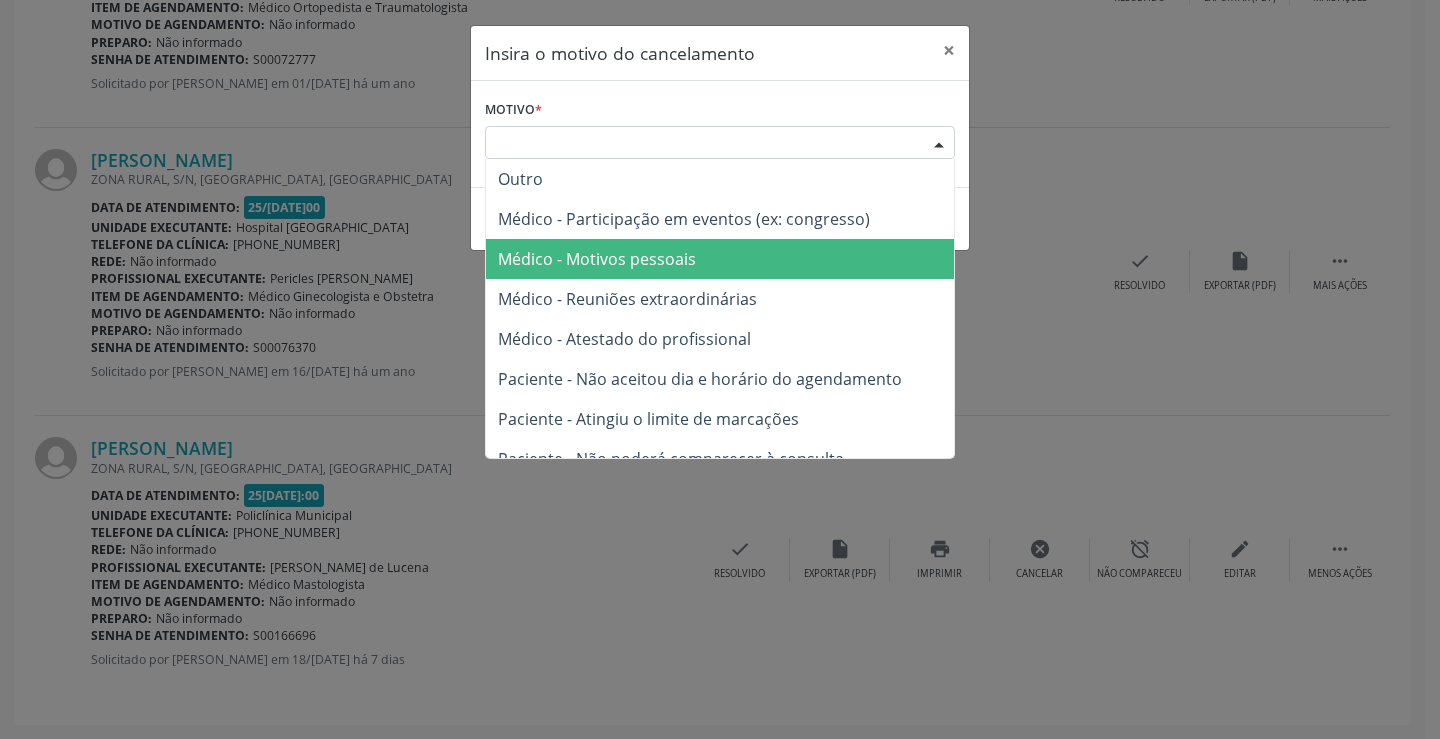 click on "Médico - Motivos pessoais" at bounding box center [720, 259] 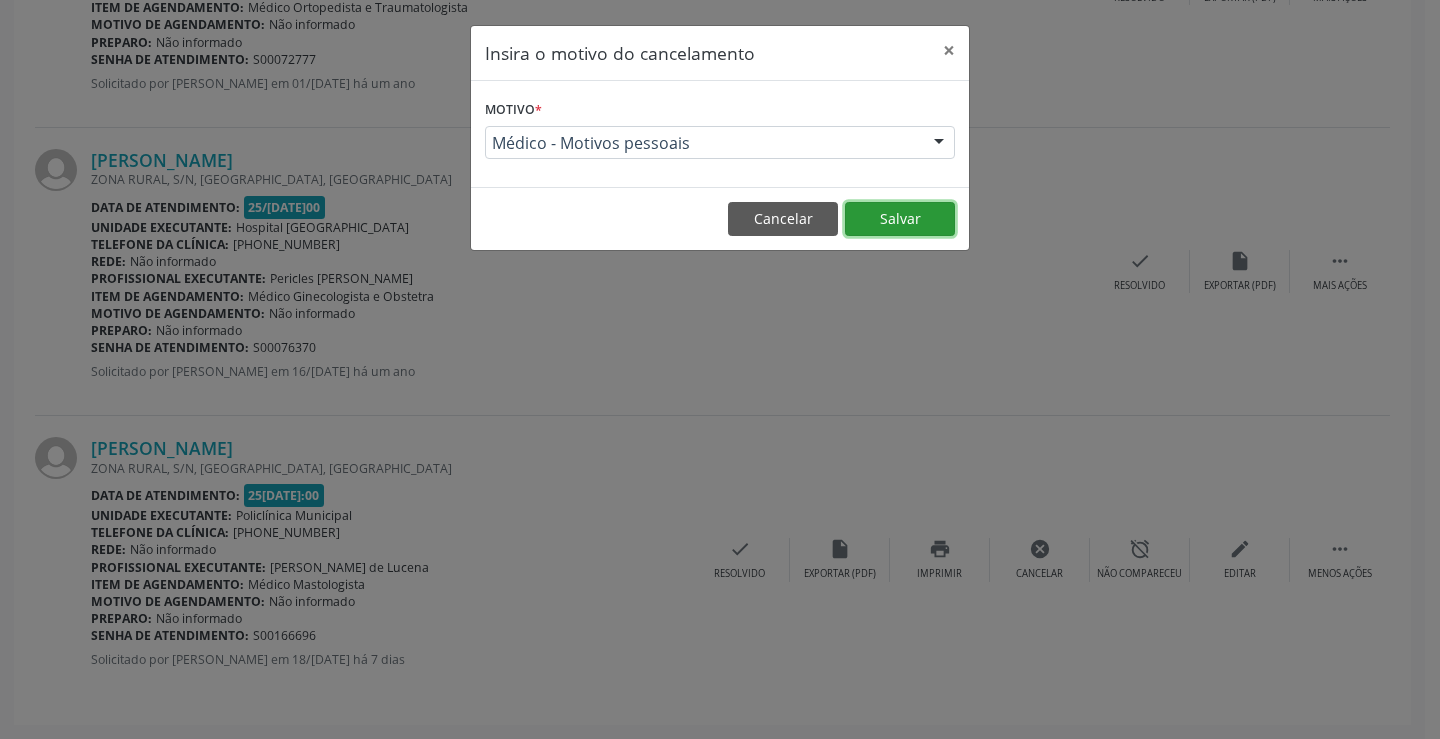 click on "Salvar" at bounding box center [900, 219] 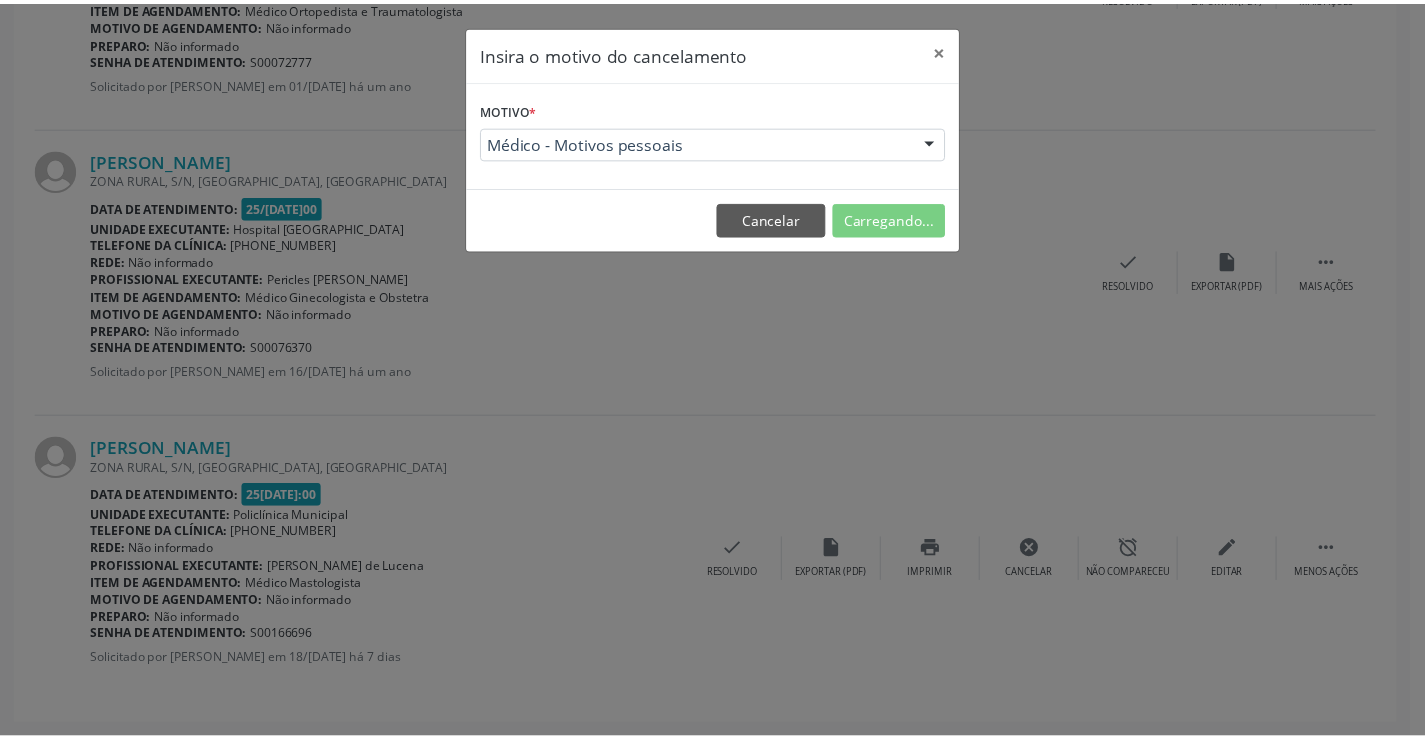 scroll, scrollTop: 0, scrollLeft: 0, axis: both 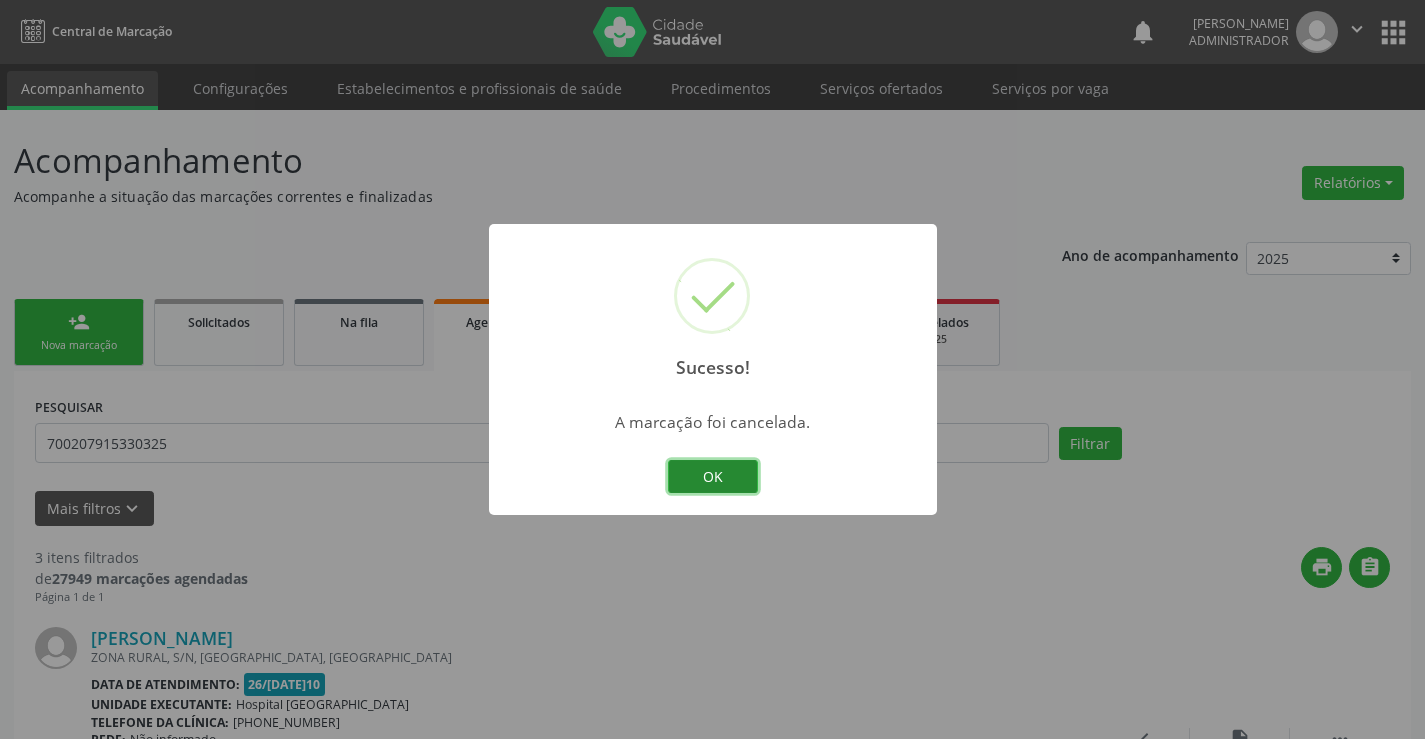 click on "OK" at bounding box center [713, 477] 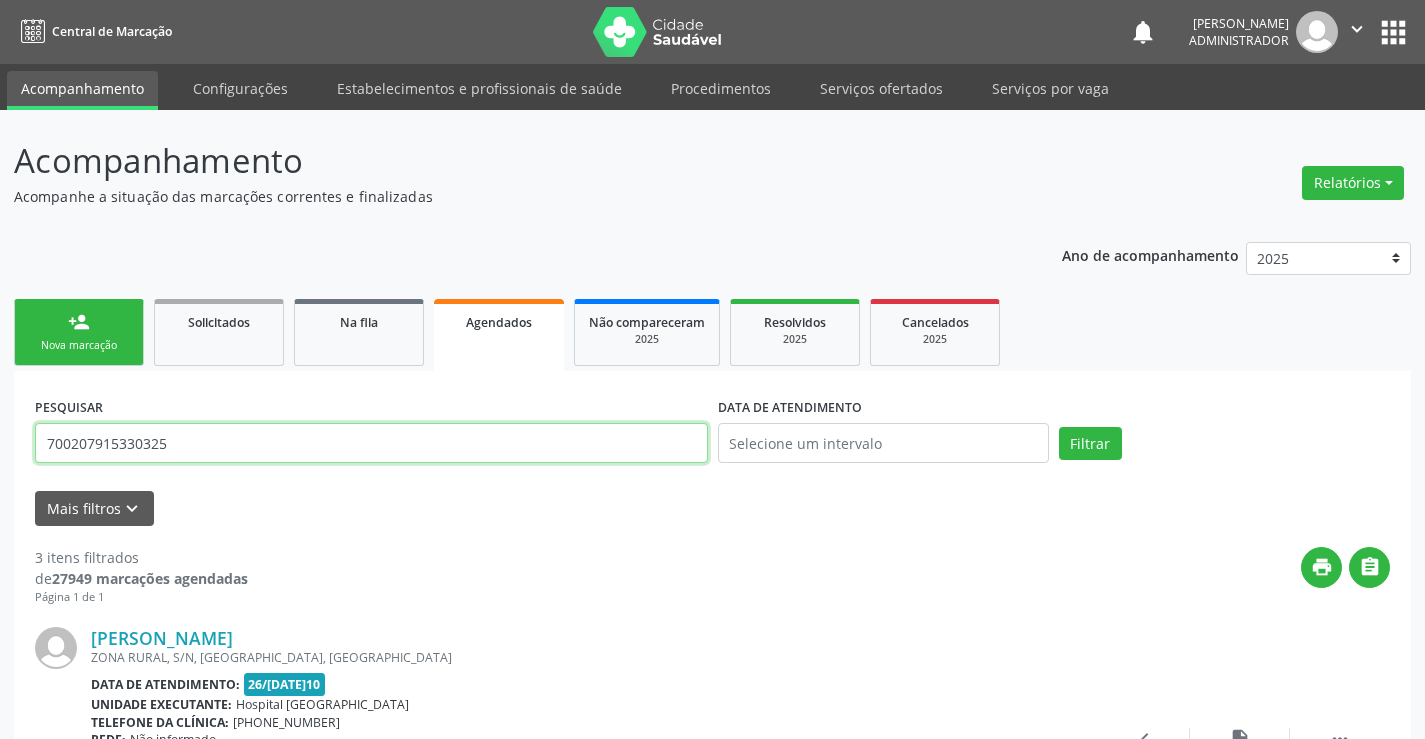 click on "700207915330325" at bounding box center (371, 443) 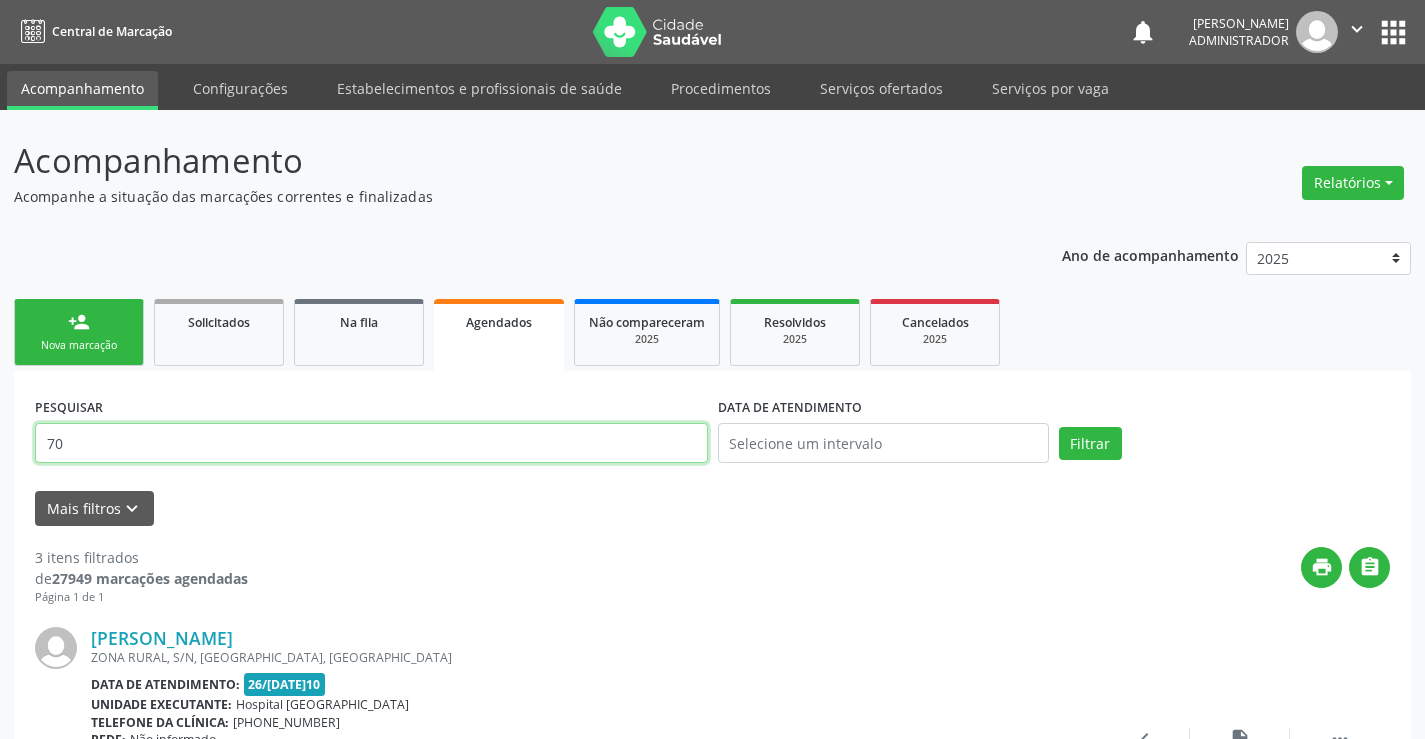 type on "7" 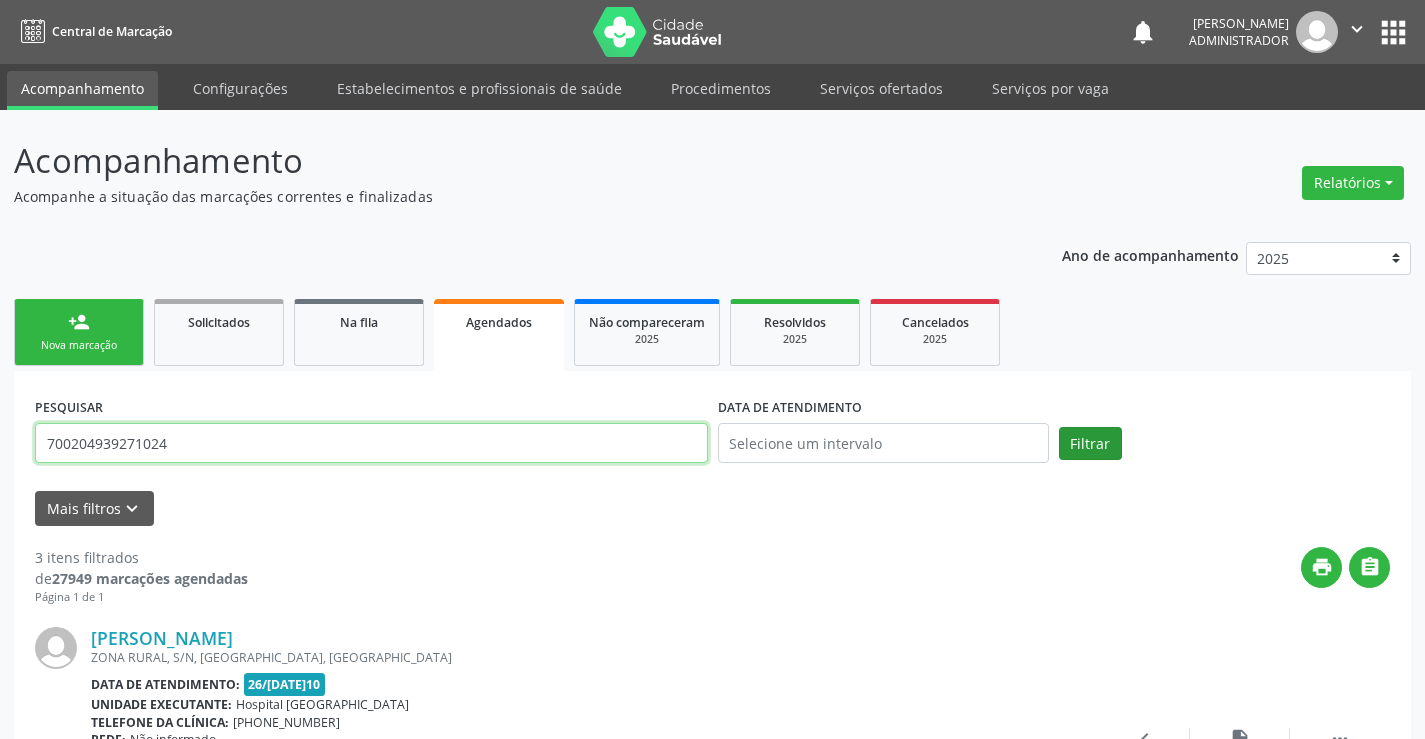 type on "700204939271024" 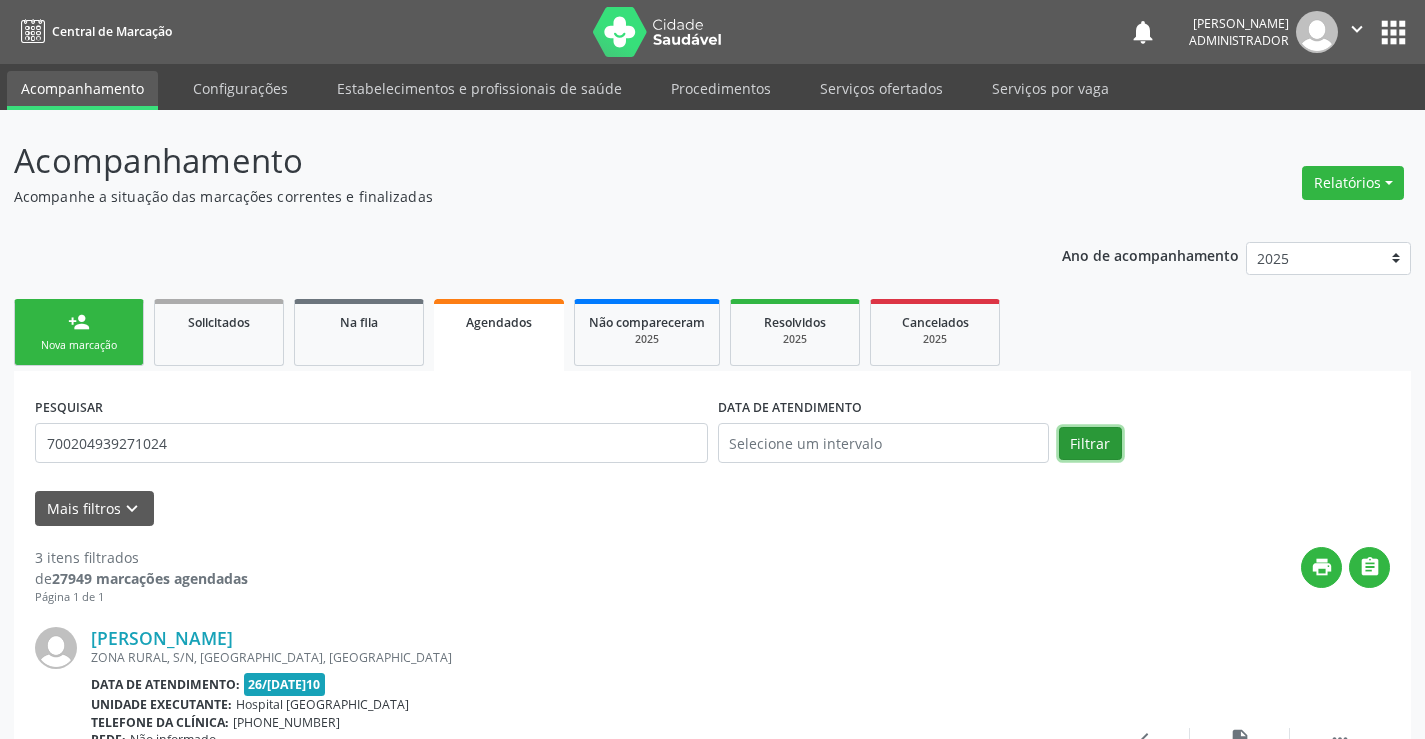 click on "Filtrar" at bounding box center [1090, 444] 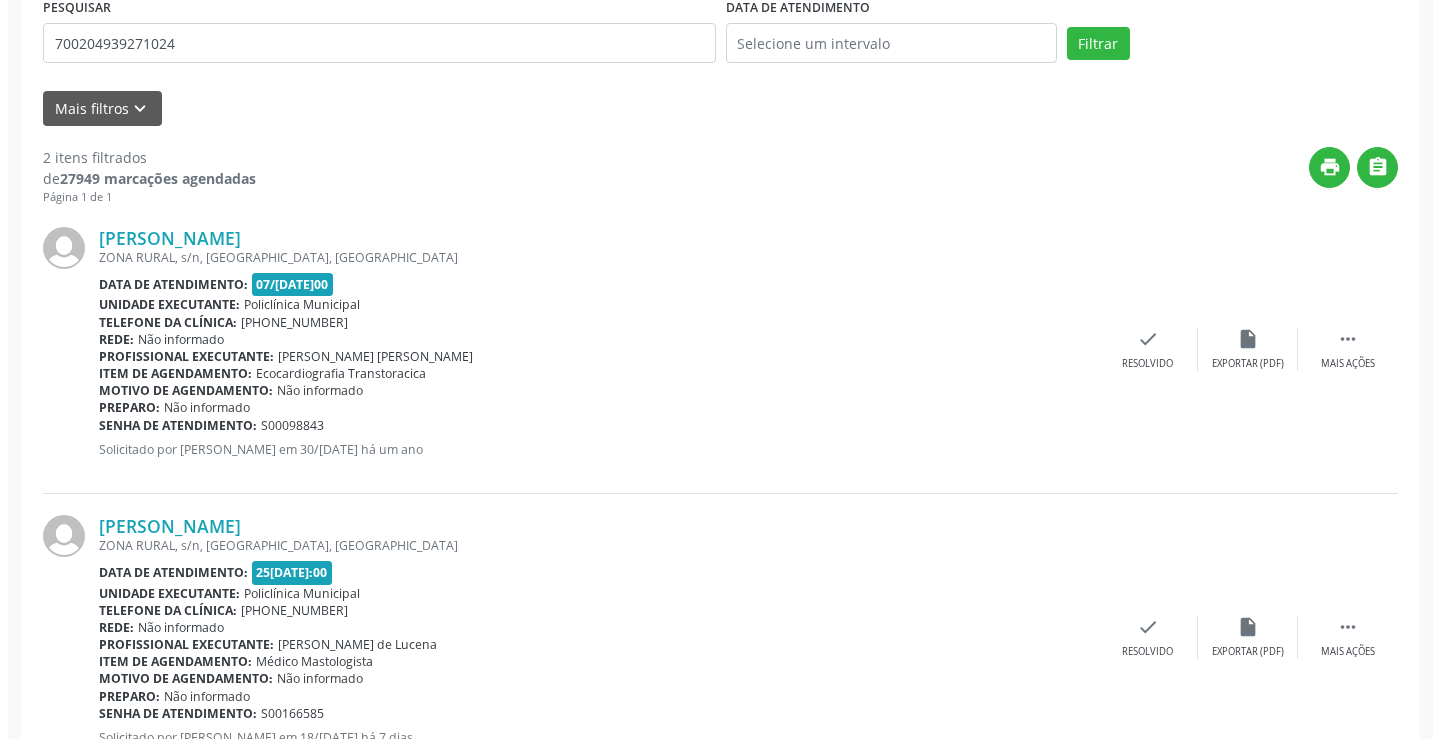 scroll, scrollTop: 477, scrollLeft: 0, axis: vertical 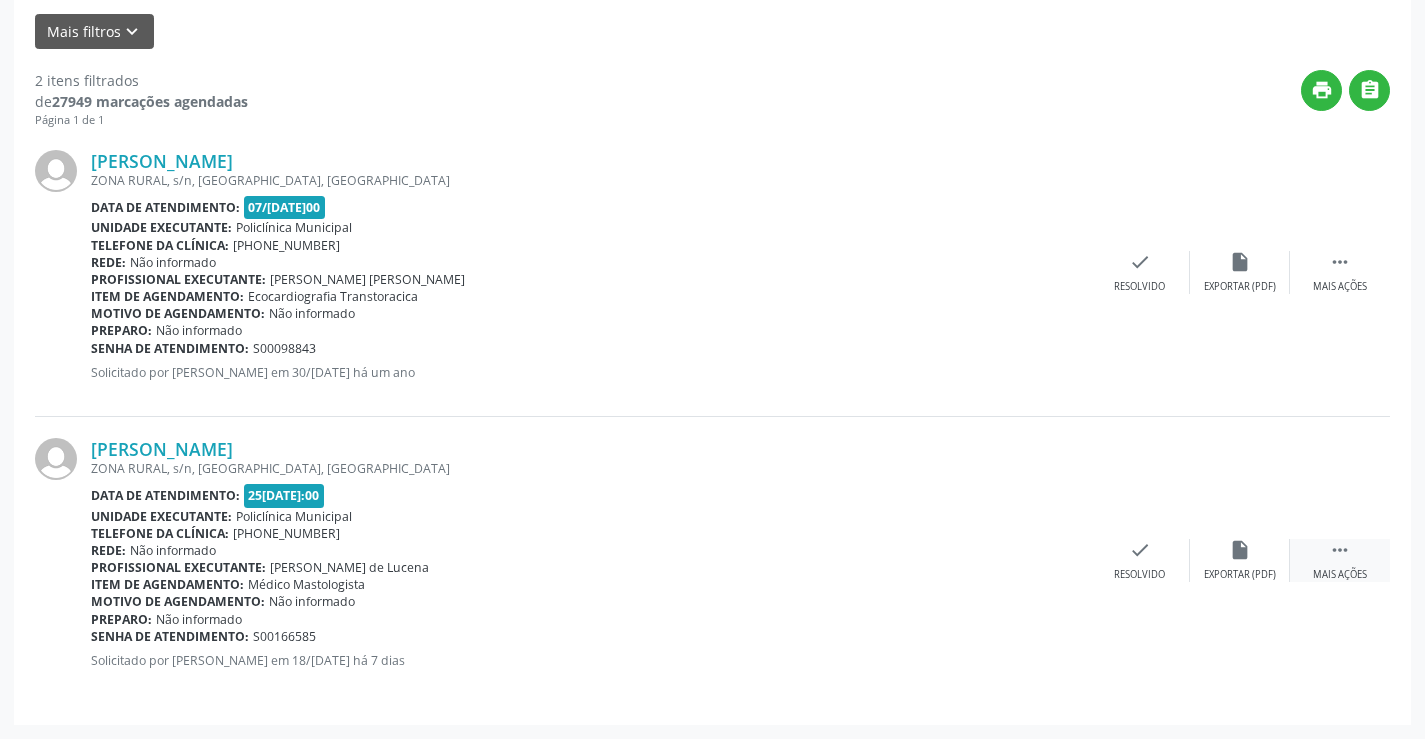 click on "" at bounding box center (1340, 550) 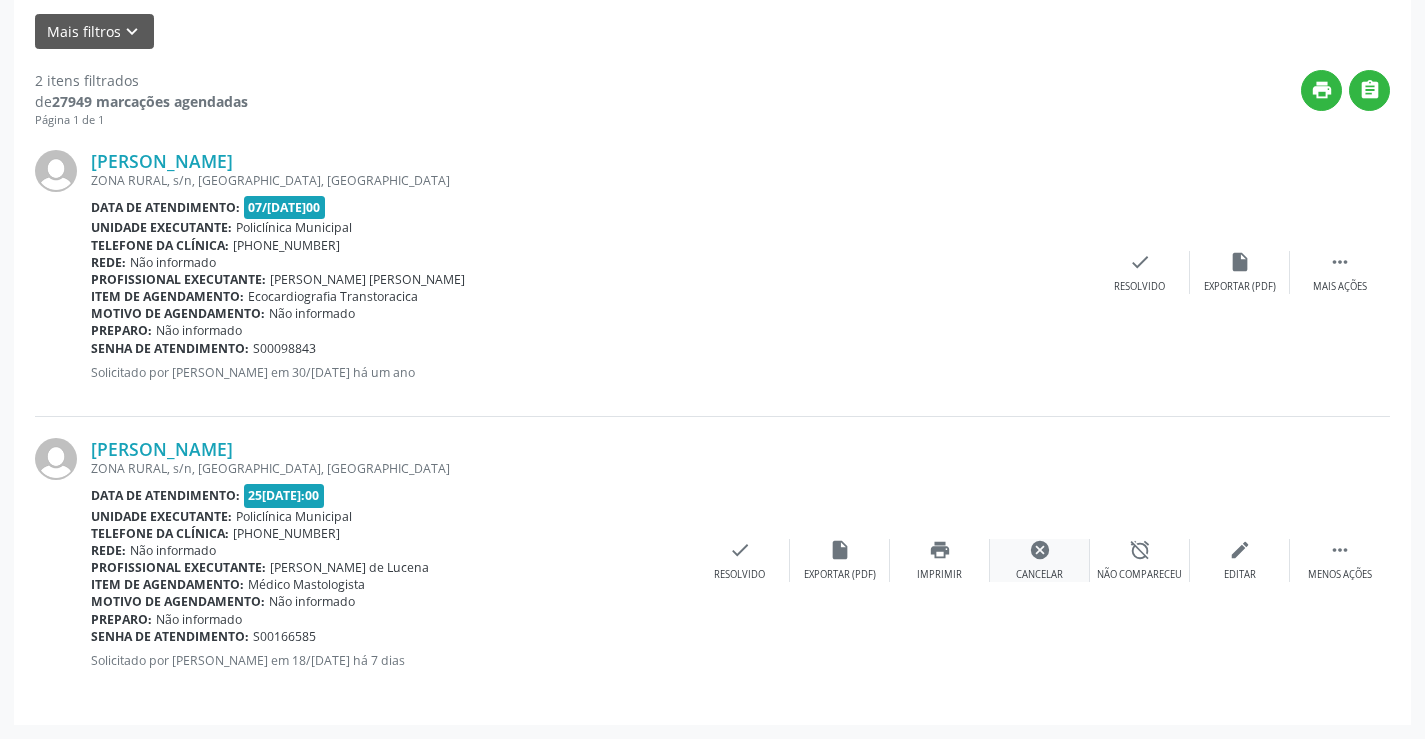 click on "cancel" at bounding box center (1040, 550) 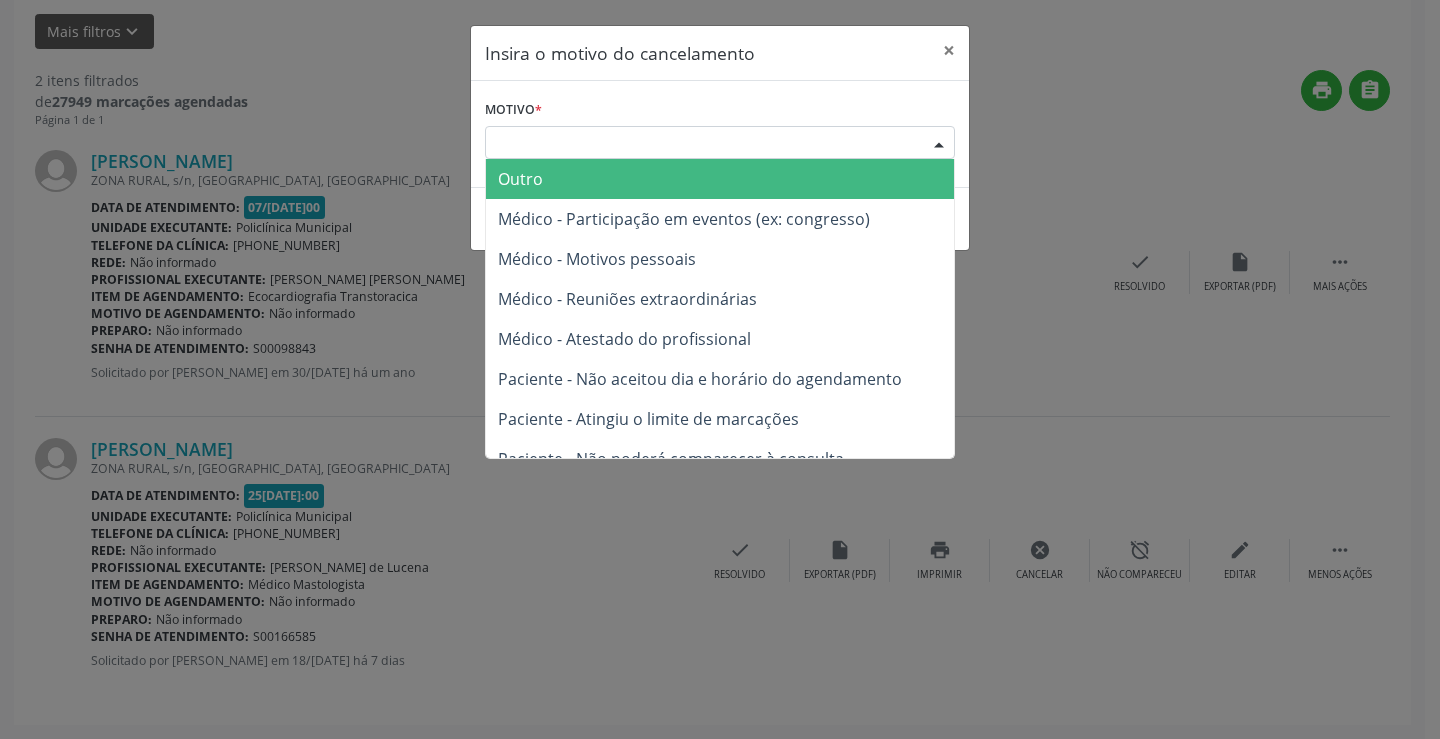 click at bounding box center [939, 144] 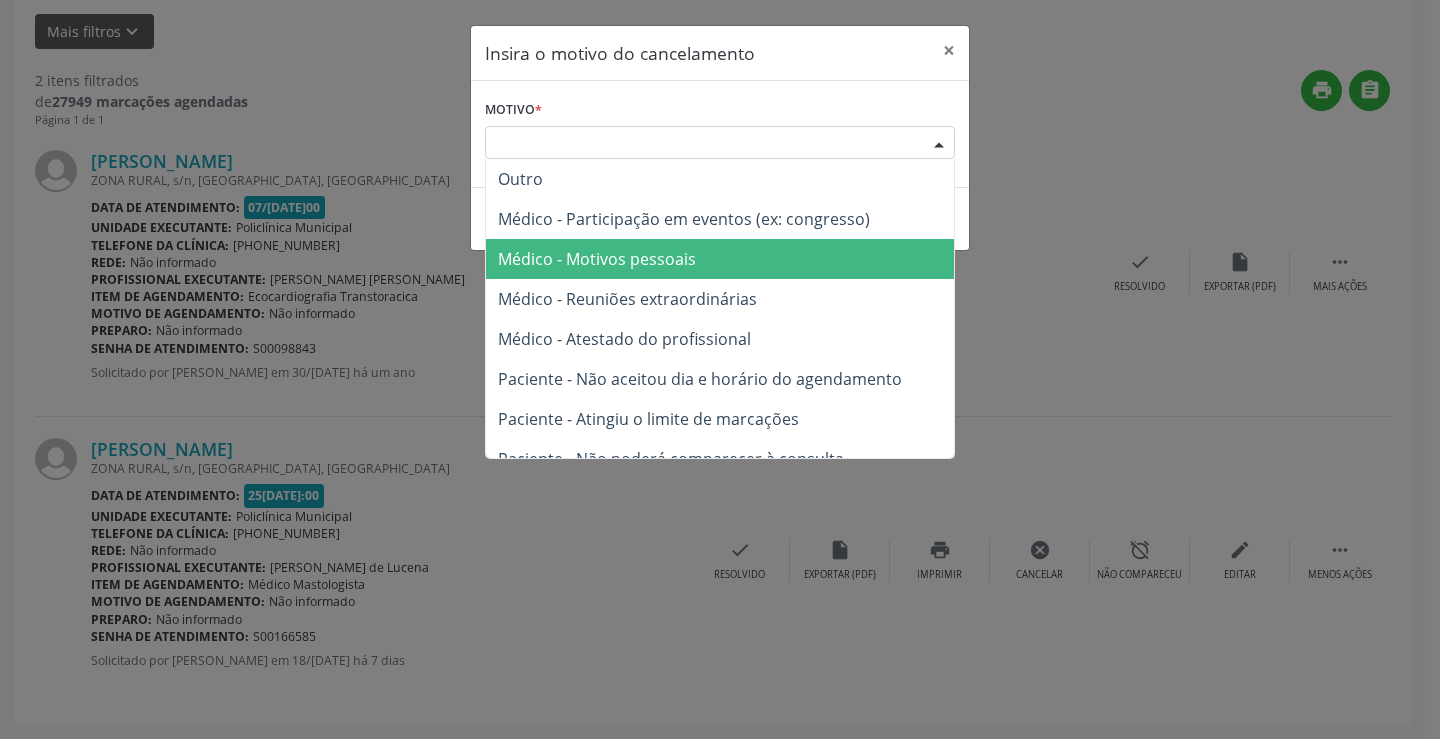 click on "Médico - Motivos pessoais" at bounding box center [720, 259] 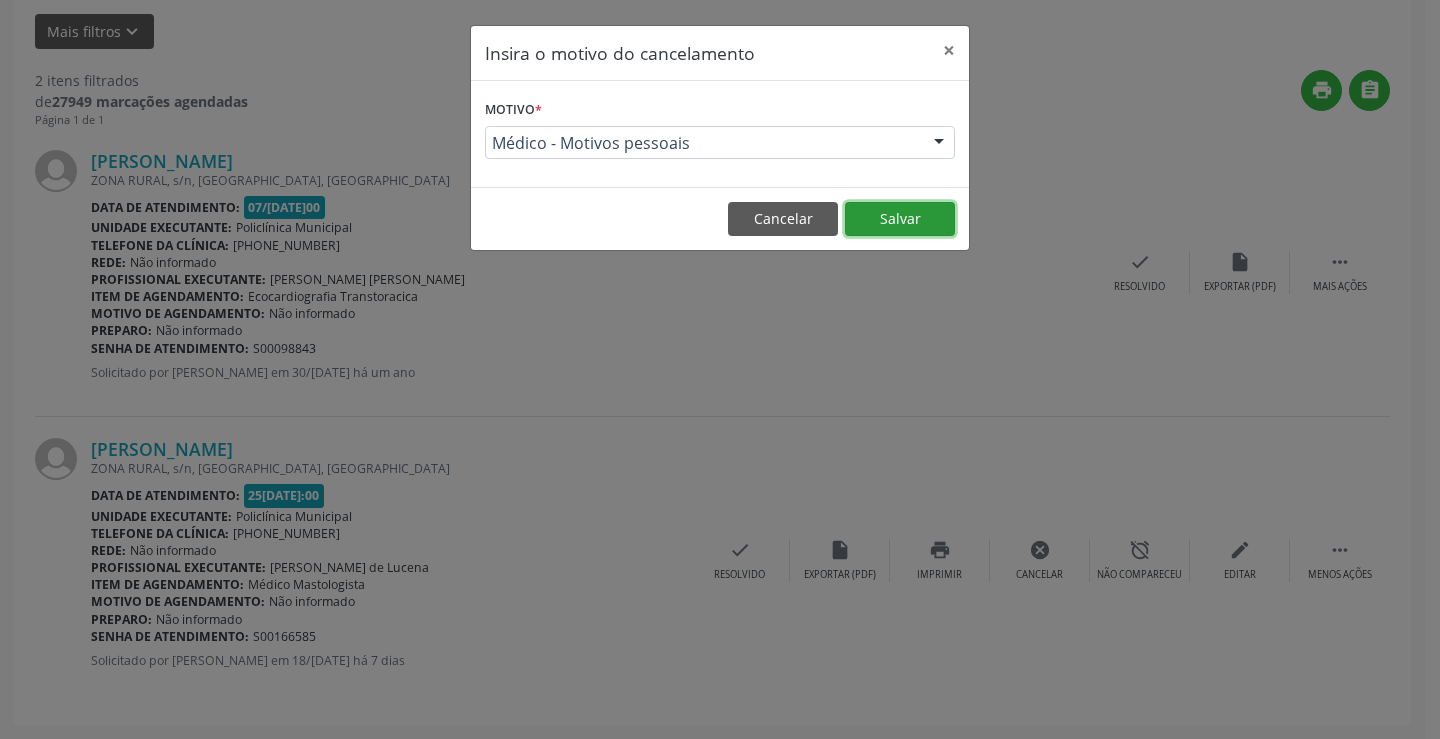 click on "Salvar" at bounding box center (900, 219) 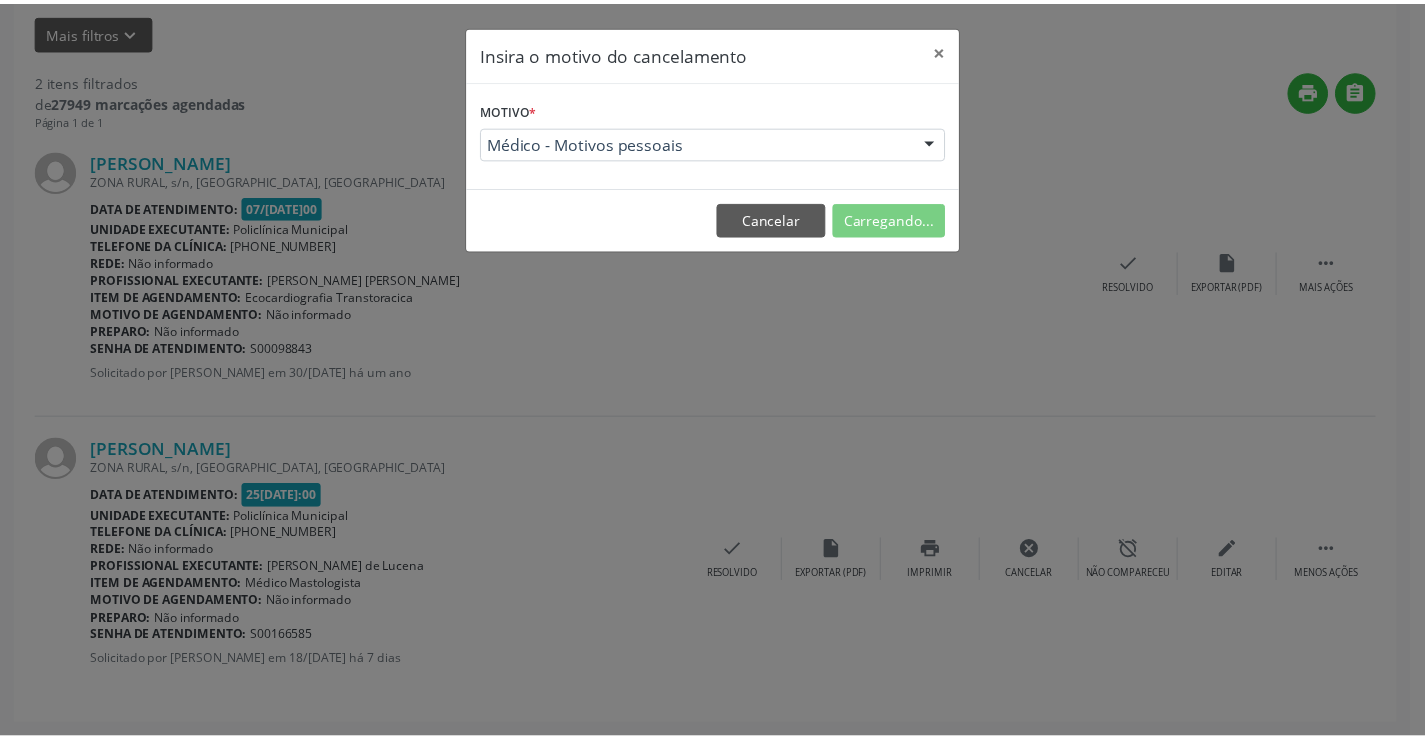 scroll, scrollTop: 0, scrollLeft: 0, axis: both 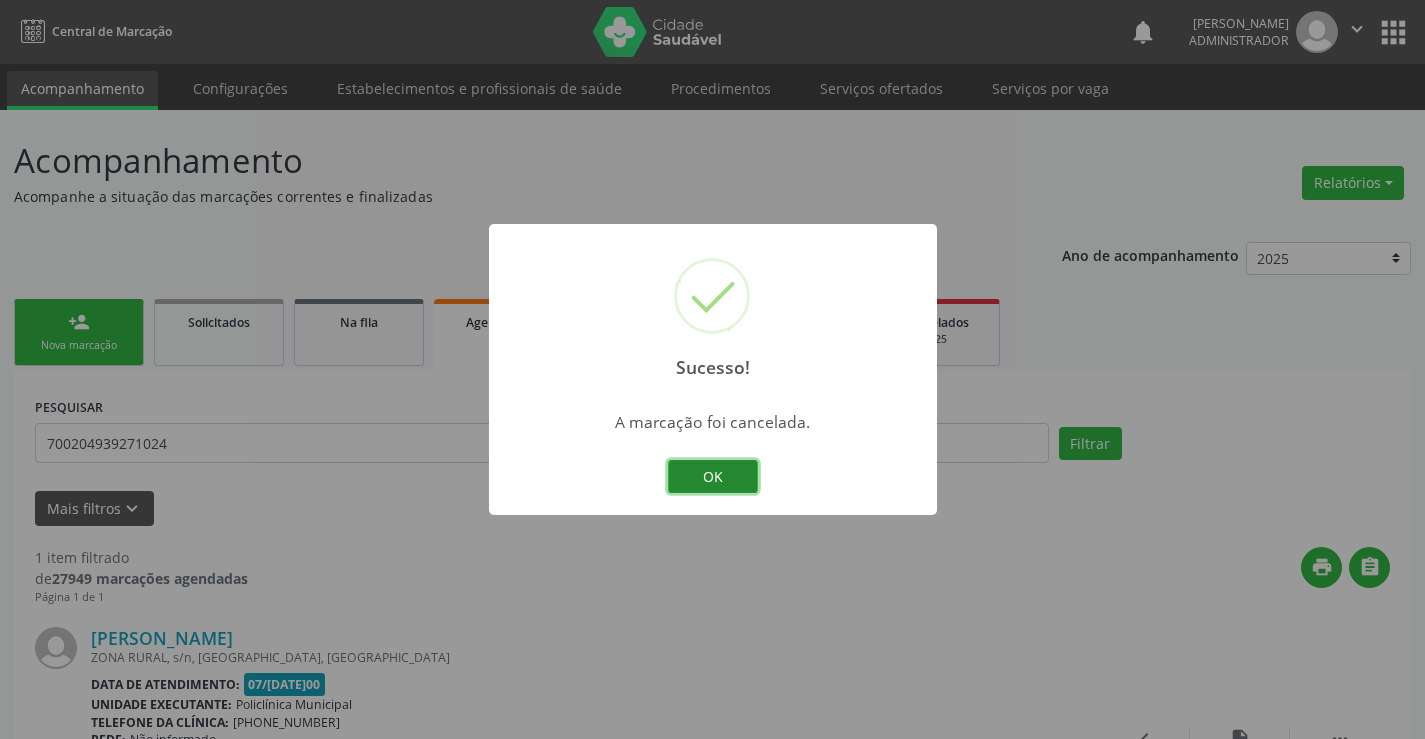 click on "OK" at bounding box center [713, 477] 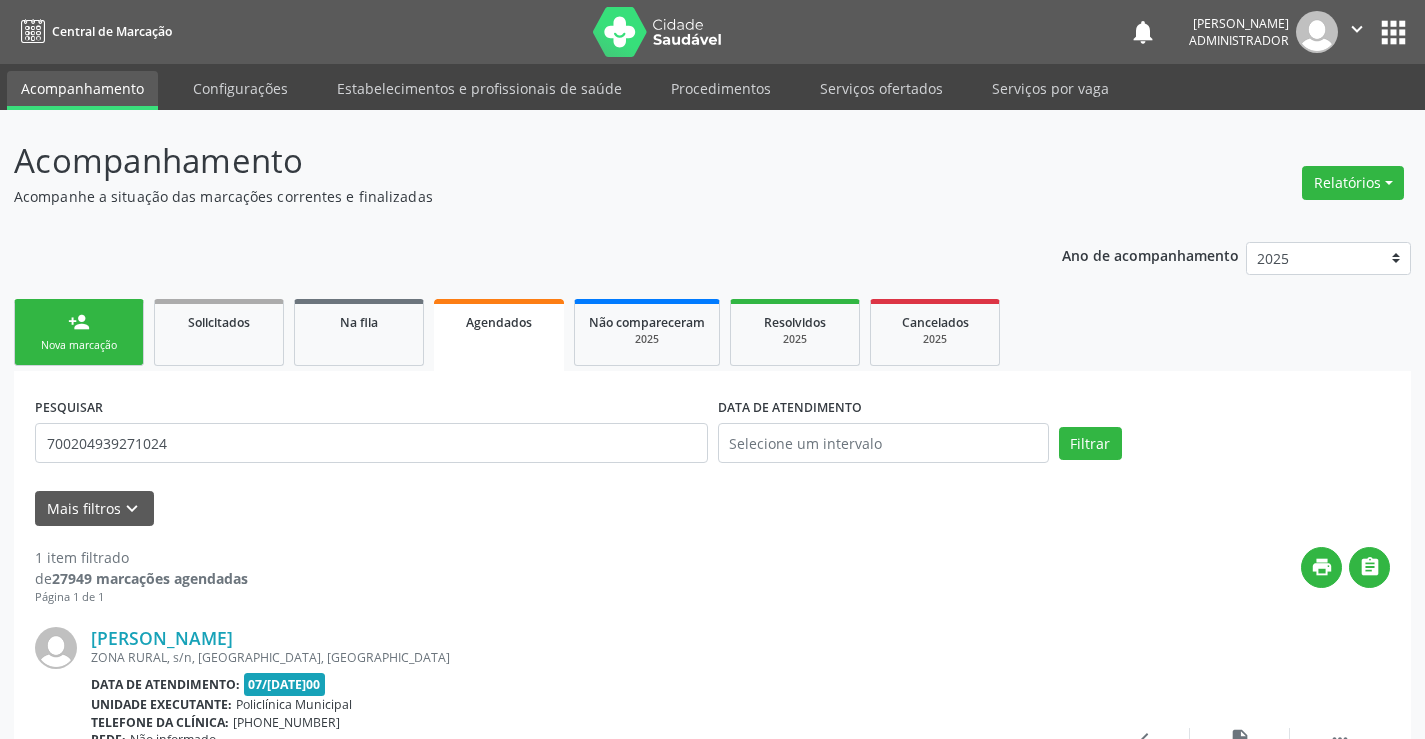 click on "person_add" at bounding box center [79, 322] 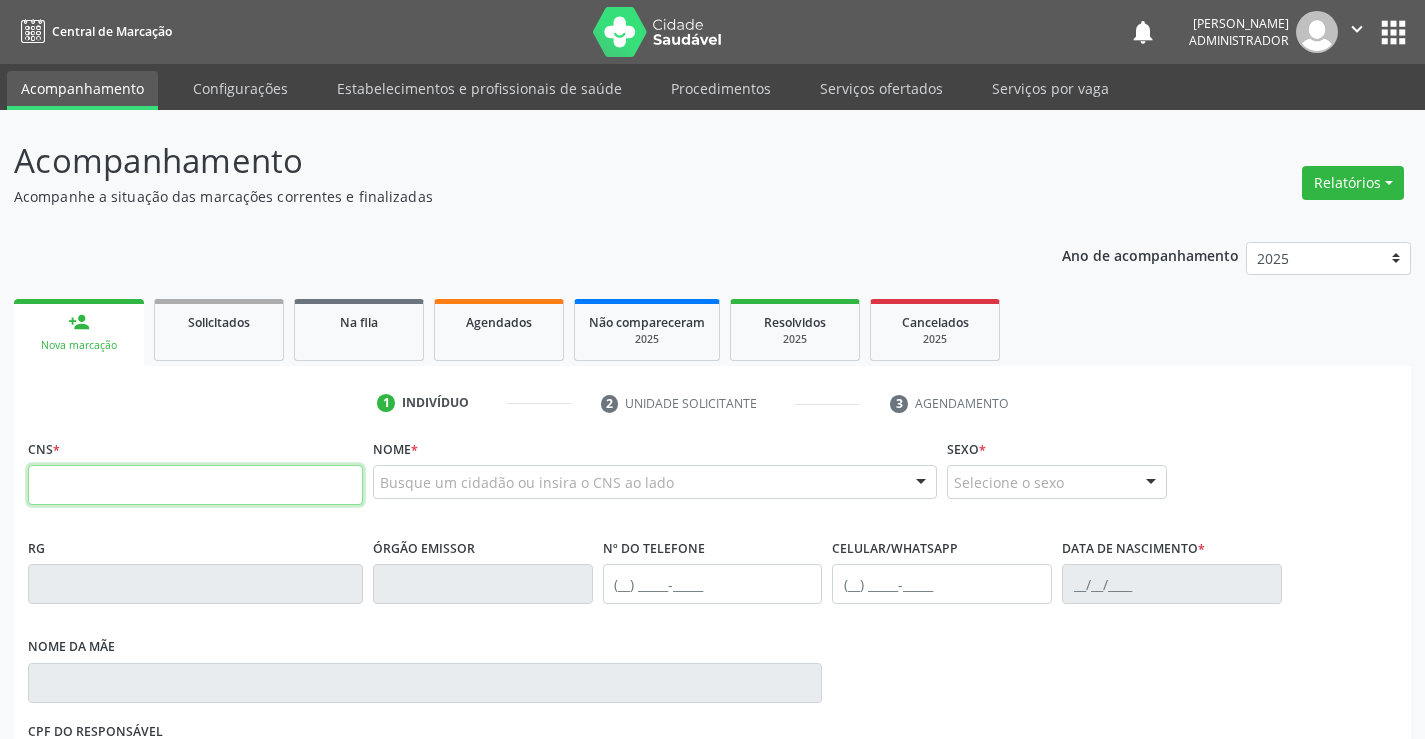 click at bounding box center (195, 485) 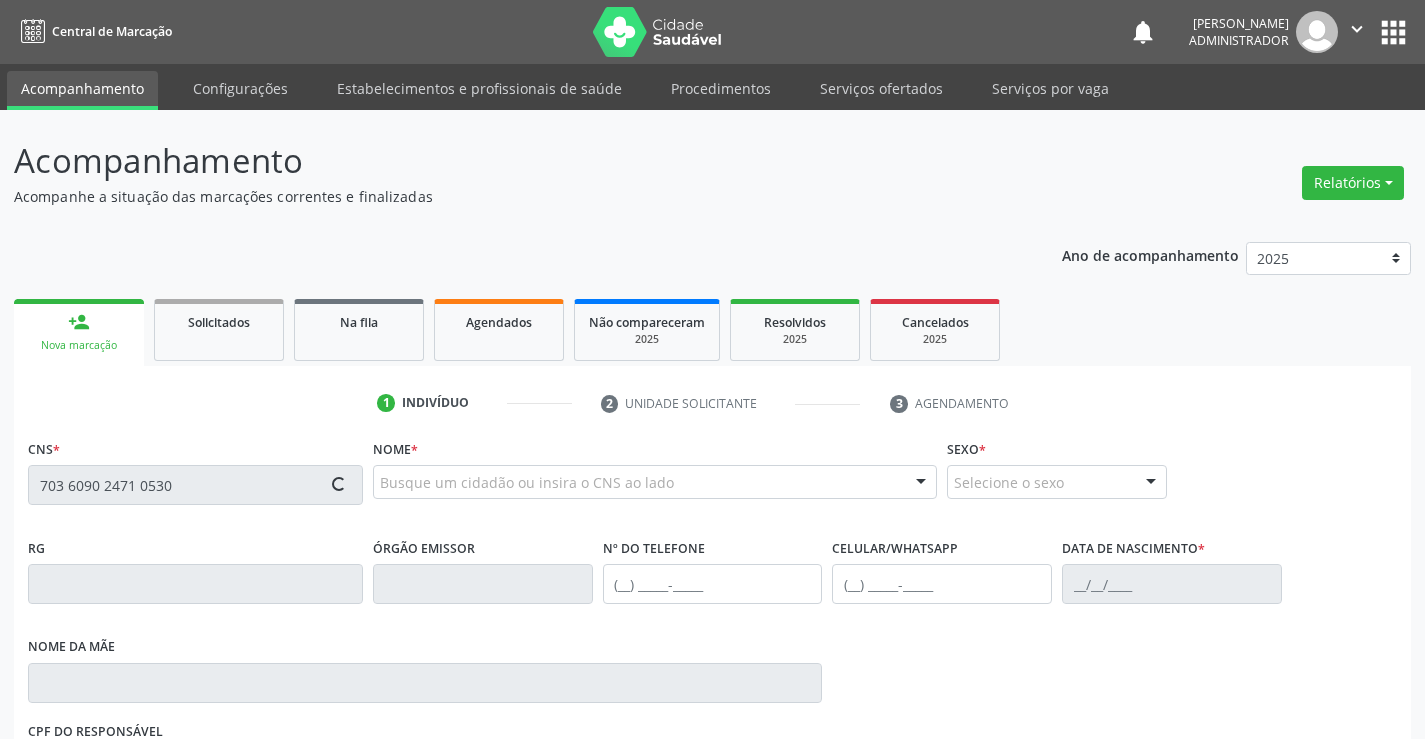 type on "703 6090 2471 0530" 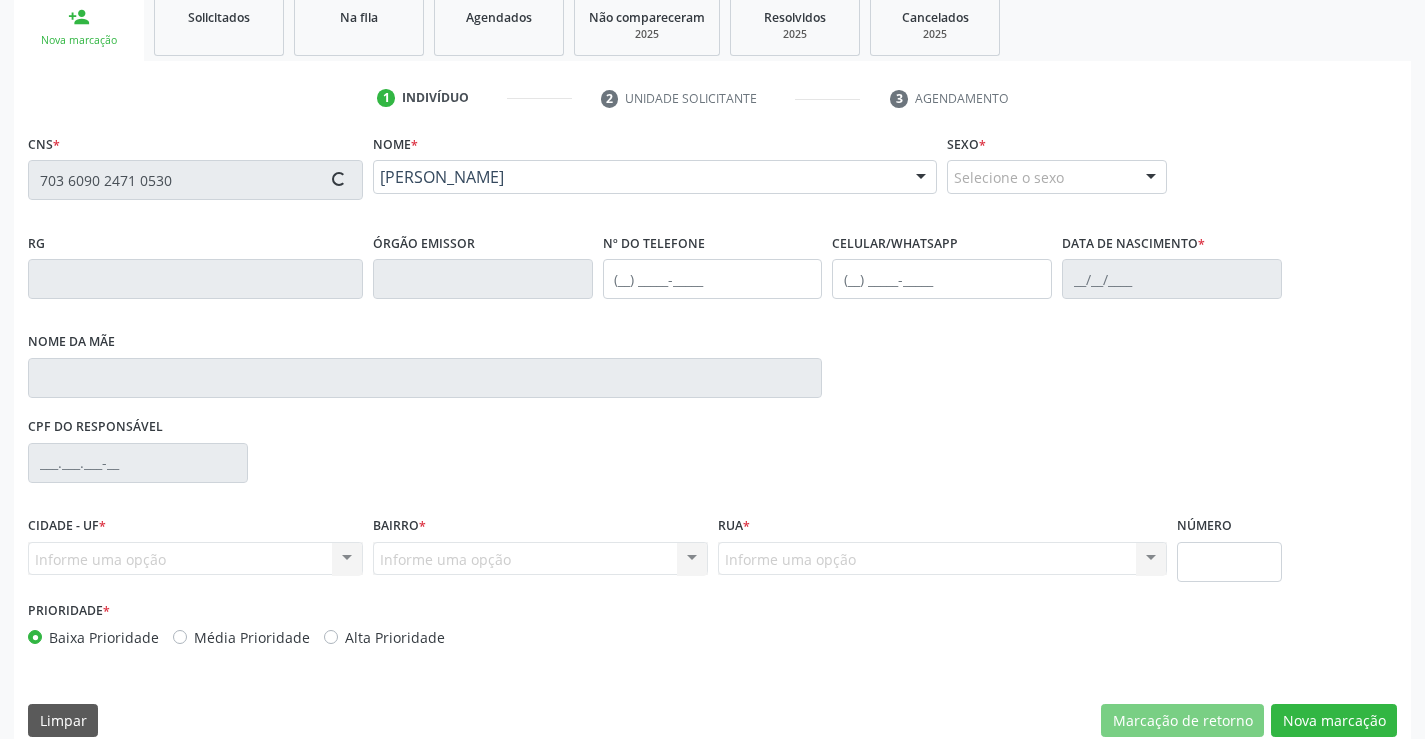 scroll, scrollTop: 331, scrollLeft: 0, axis: vertical 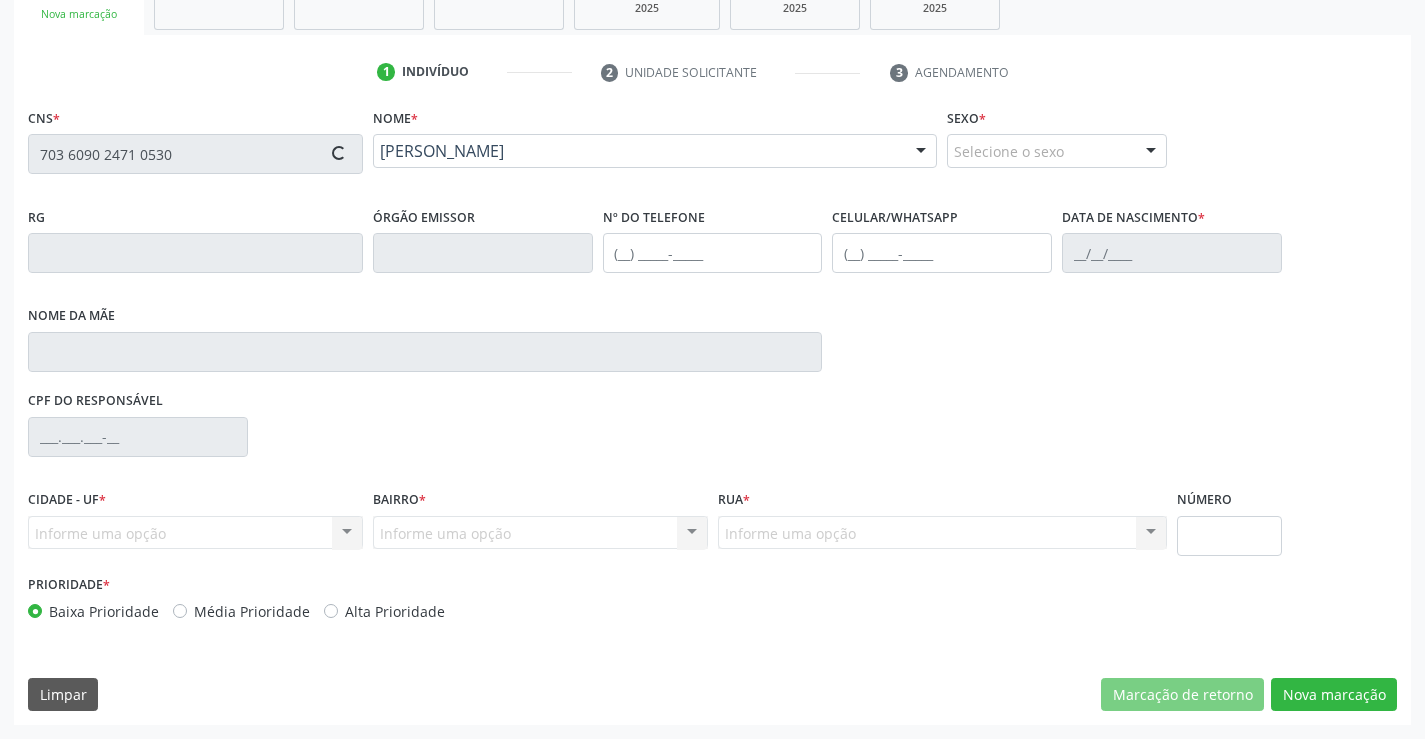 type on "09[DATE]" 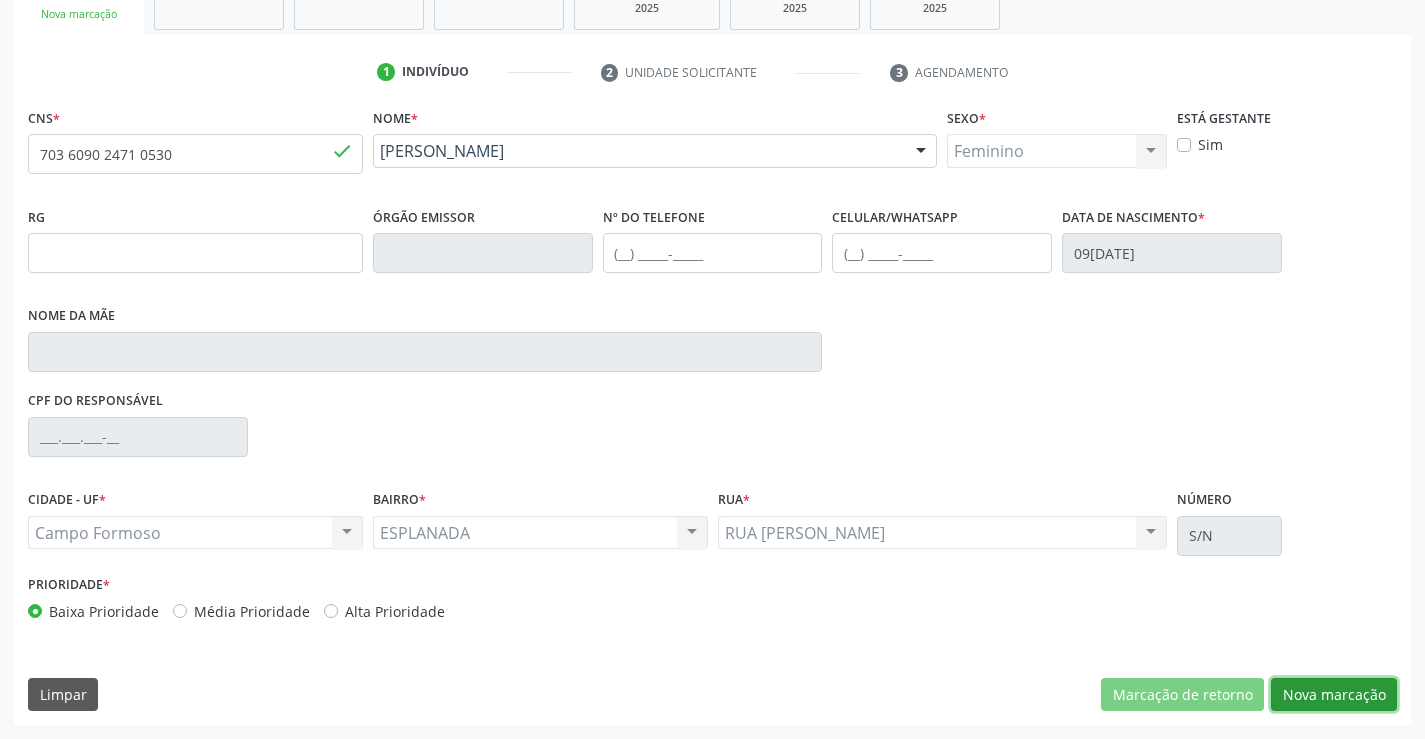 drag, startPoint x: 1321, startPoint y: 691, endPoint x: 1278, endPoint y: 661, distance: 52.43091 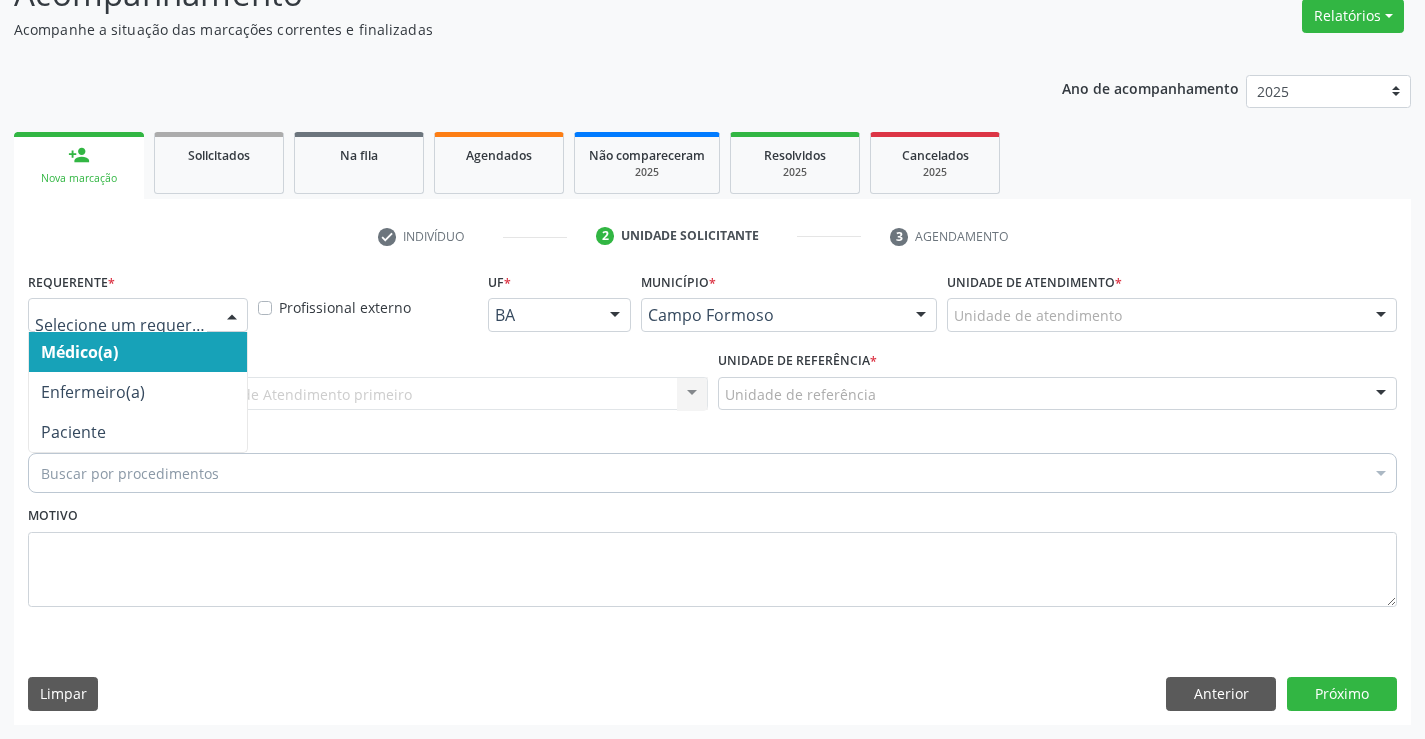 click at bounding box center (232, 316) 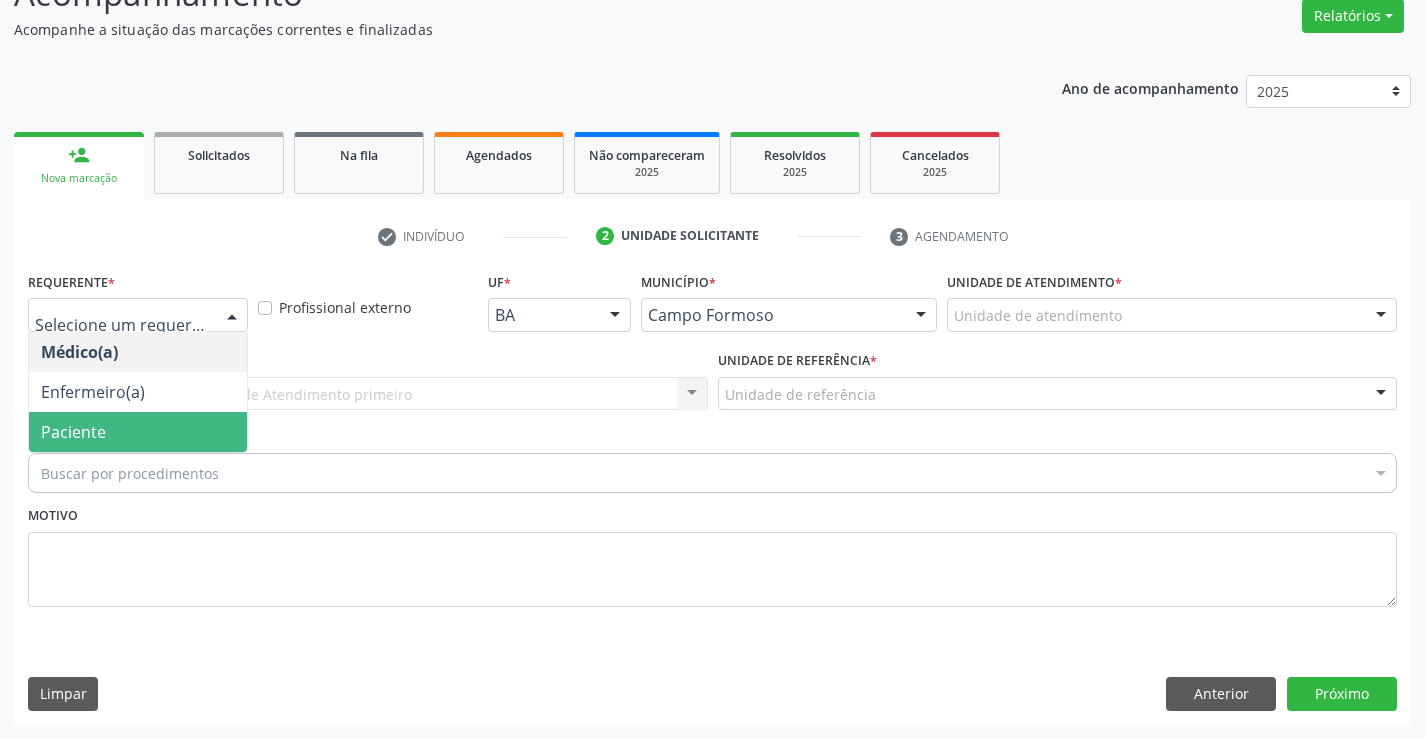 click on "Paciente" at bounding box center [138, 432] 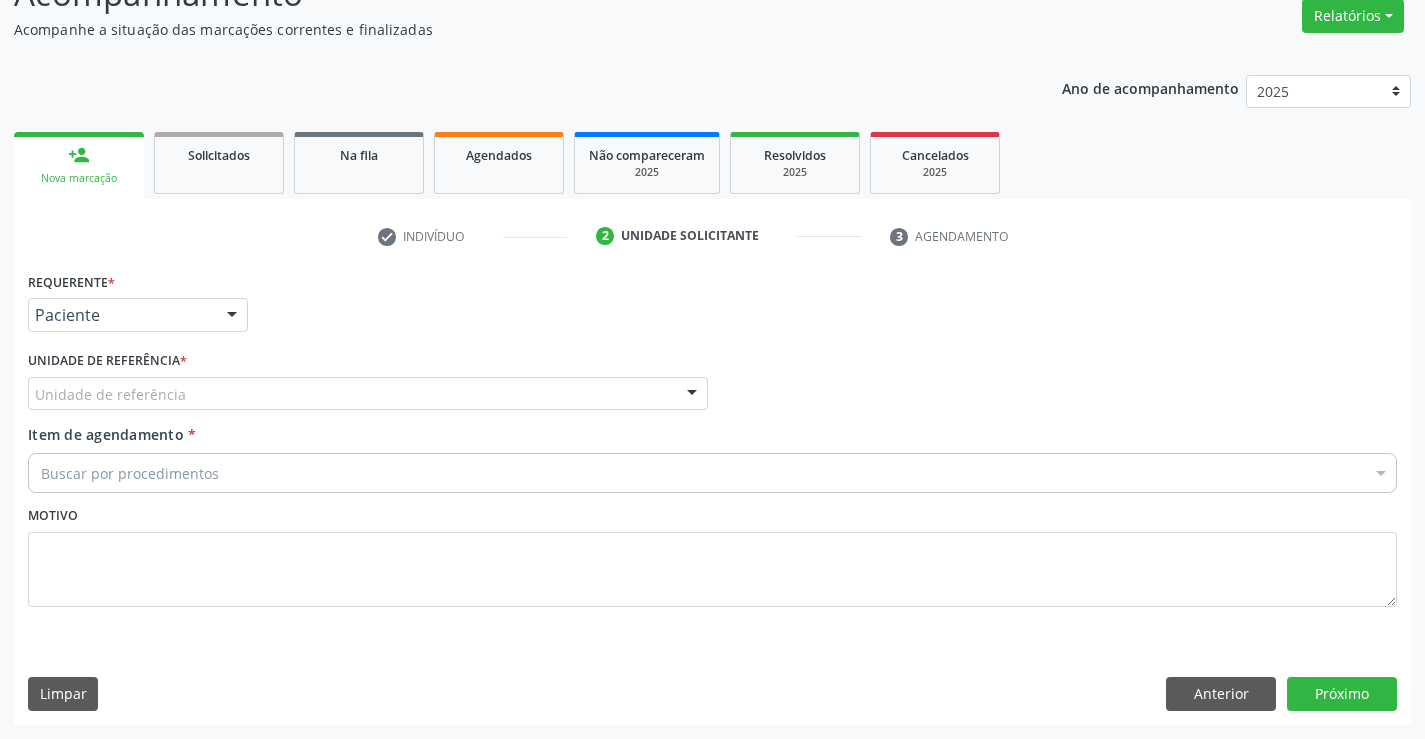 click at bounding box center [692, 395] 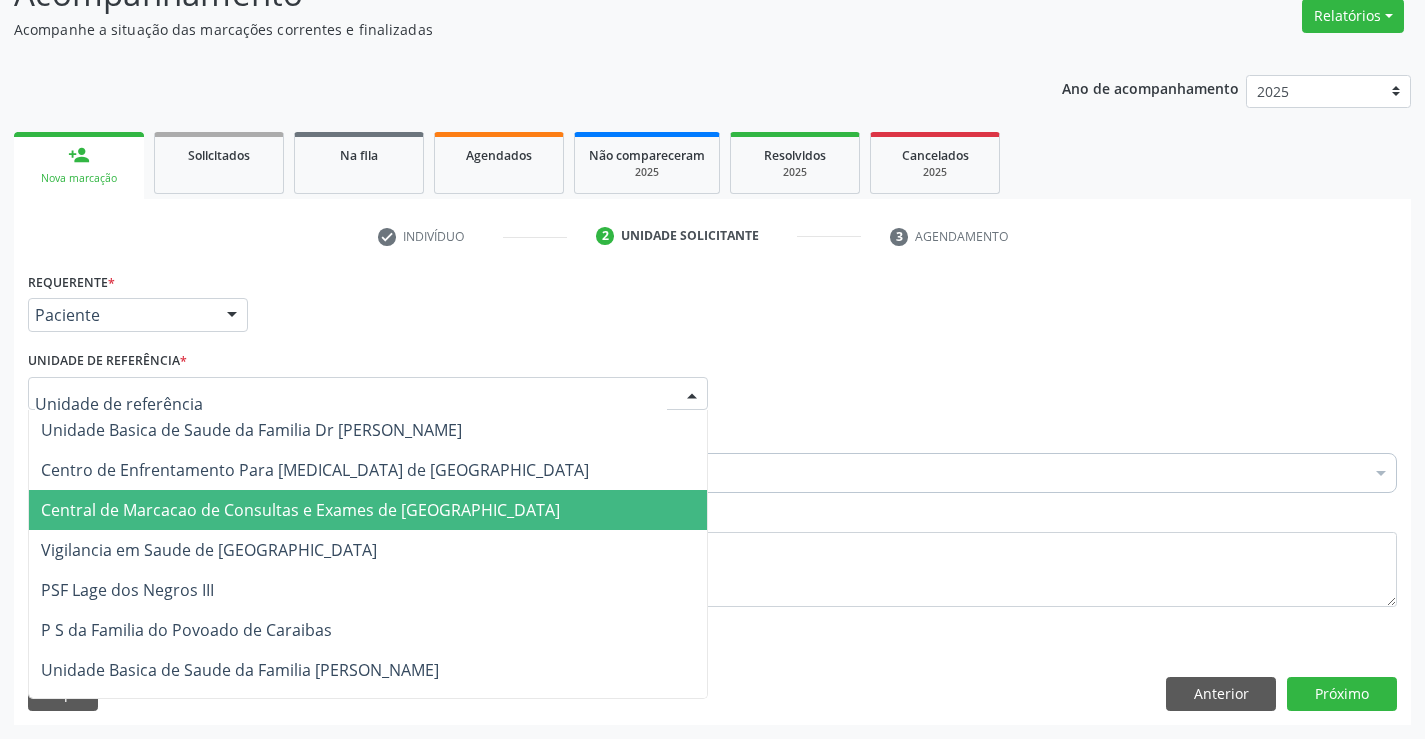 click on "Central de Marcacao de Consultas e Exames de [GEOGRAPHIC_DATA]" at bounding box center (368, 510) 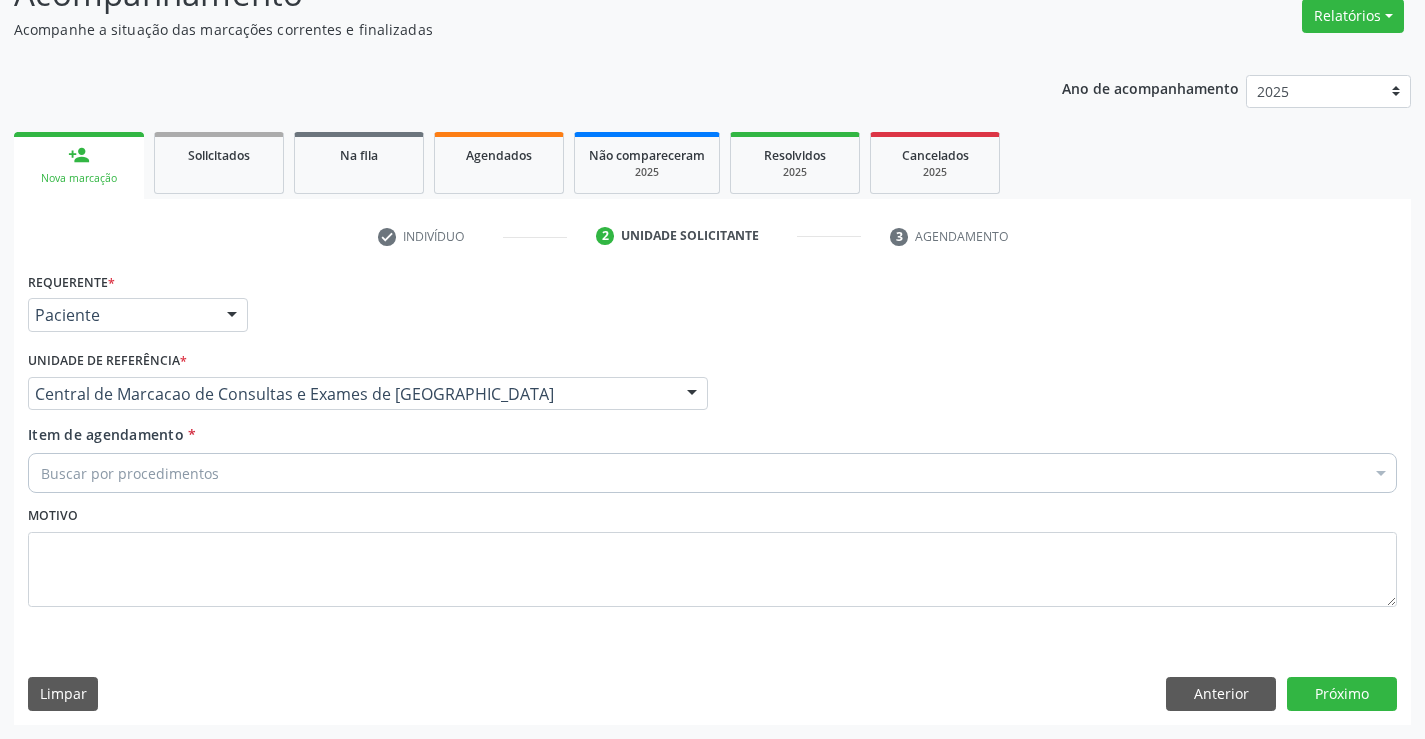 click on "Buscar por procedimentos" at bounding box center [712, 473] 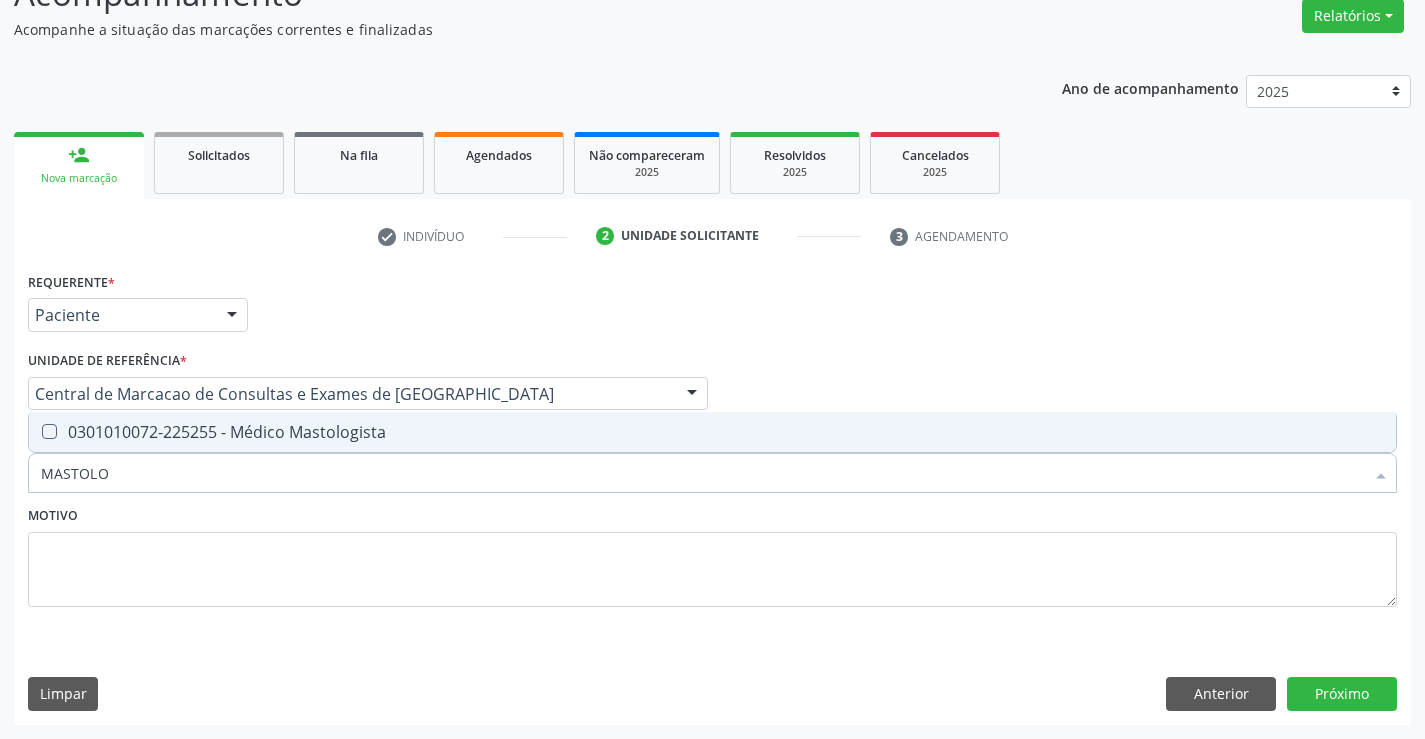 type on "MASTOLOG" 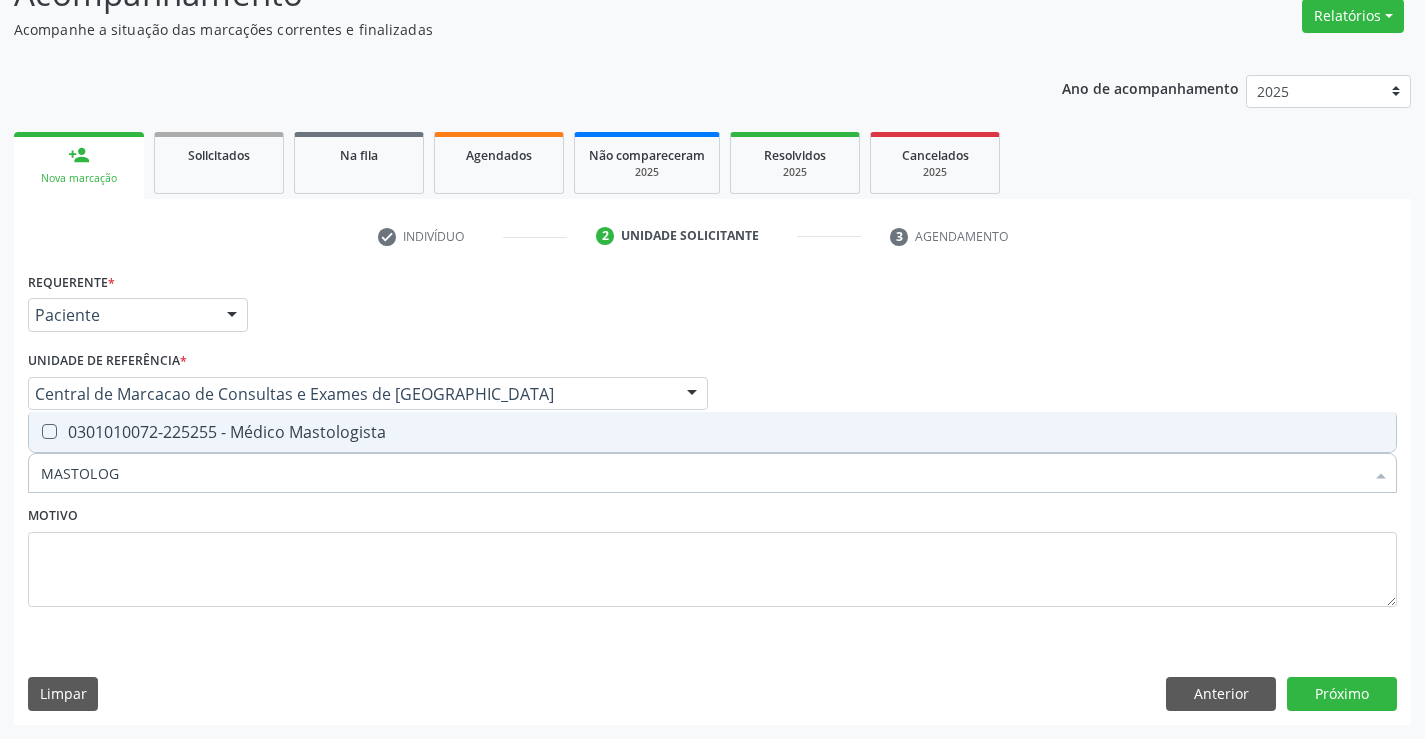 click on "0301010072-225255 - Médico Mastologista" at bounding box center [712, 432] 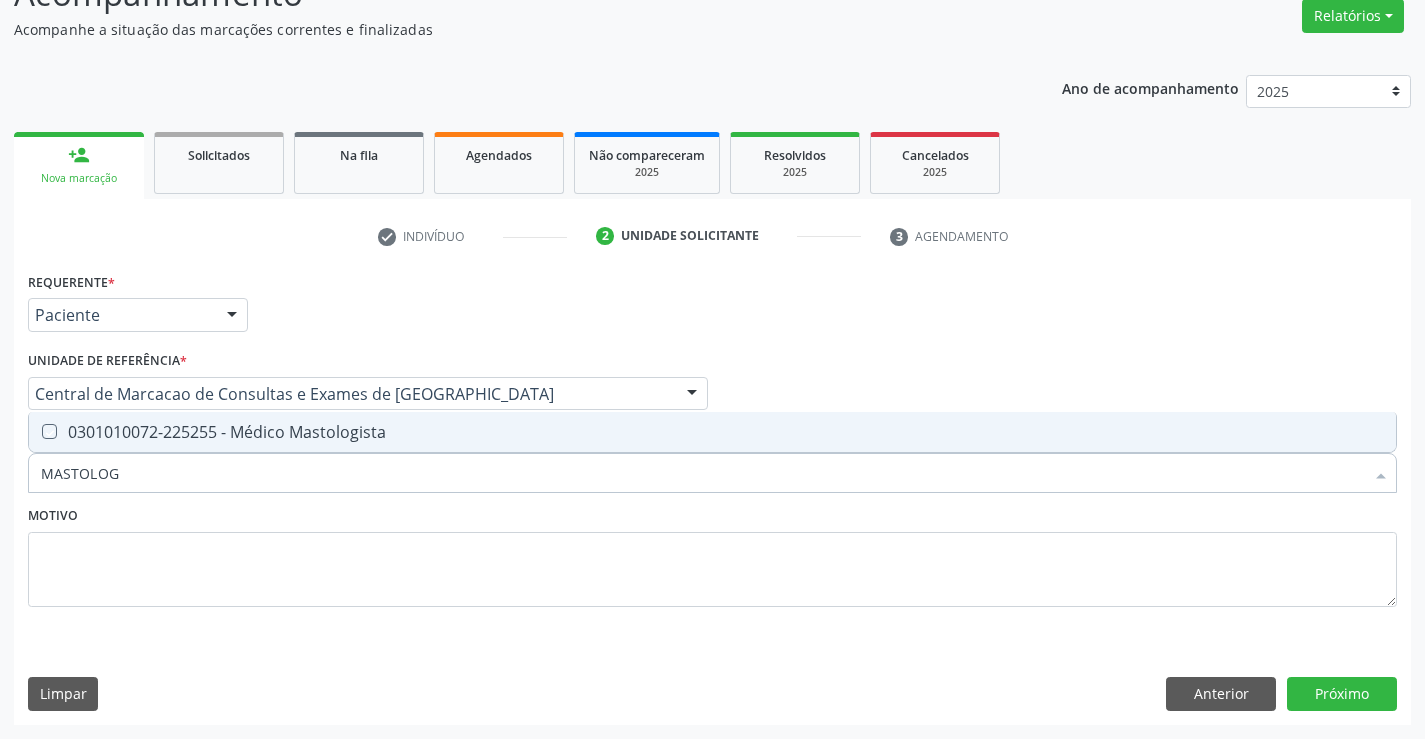 checkbox on "true" 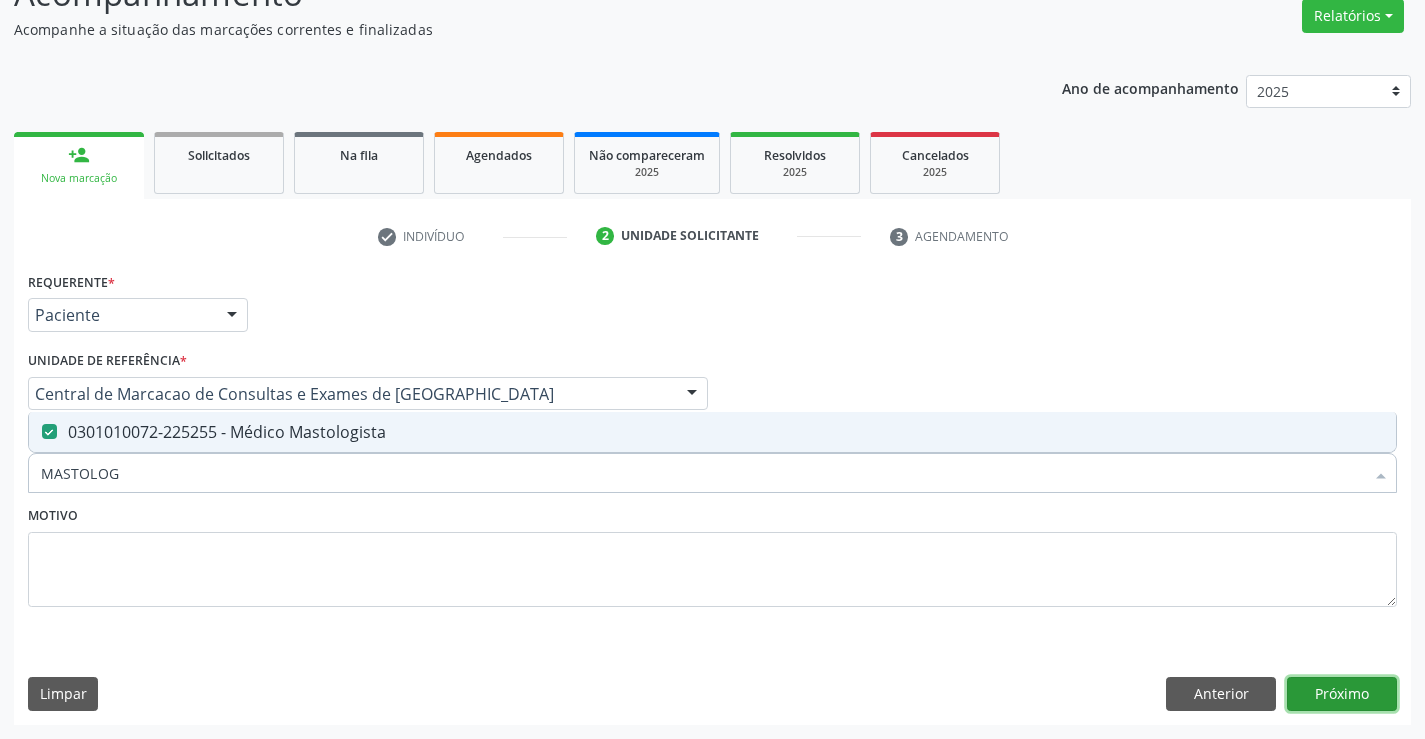 click on "Próximo" at bounding box center (1342, 694) 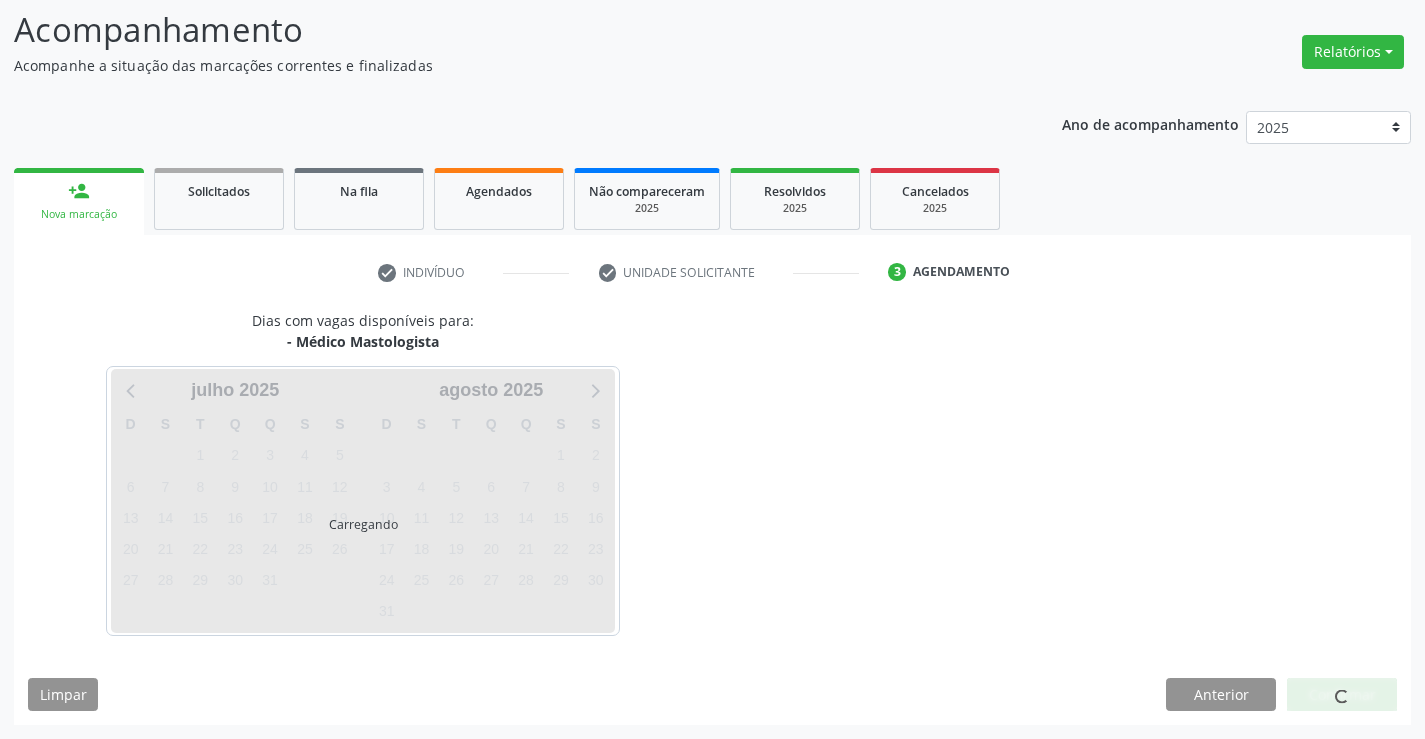 scroll, scrollTop: 131, scrollLeft: 0, axis: vertical 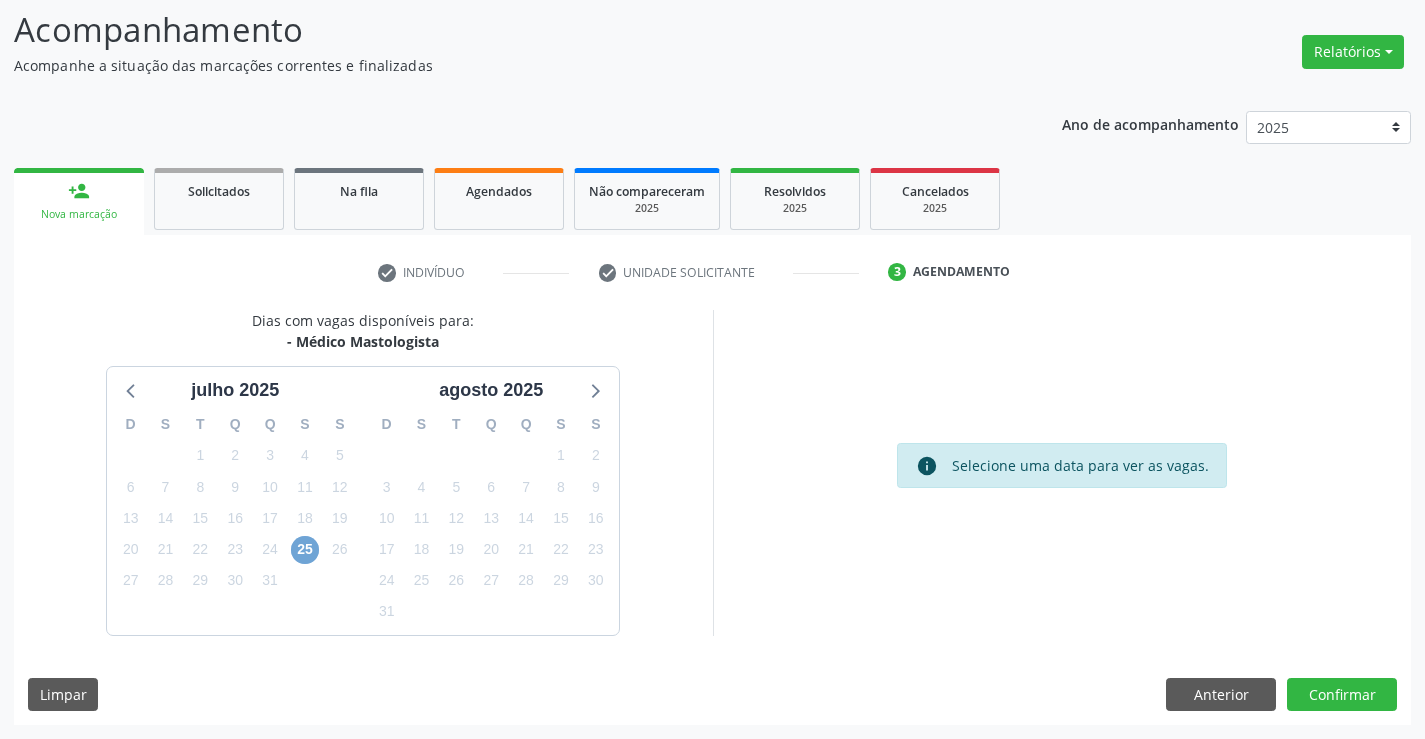 click on "25" at bounding box center (305, 550) 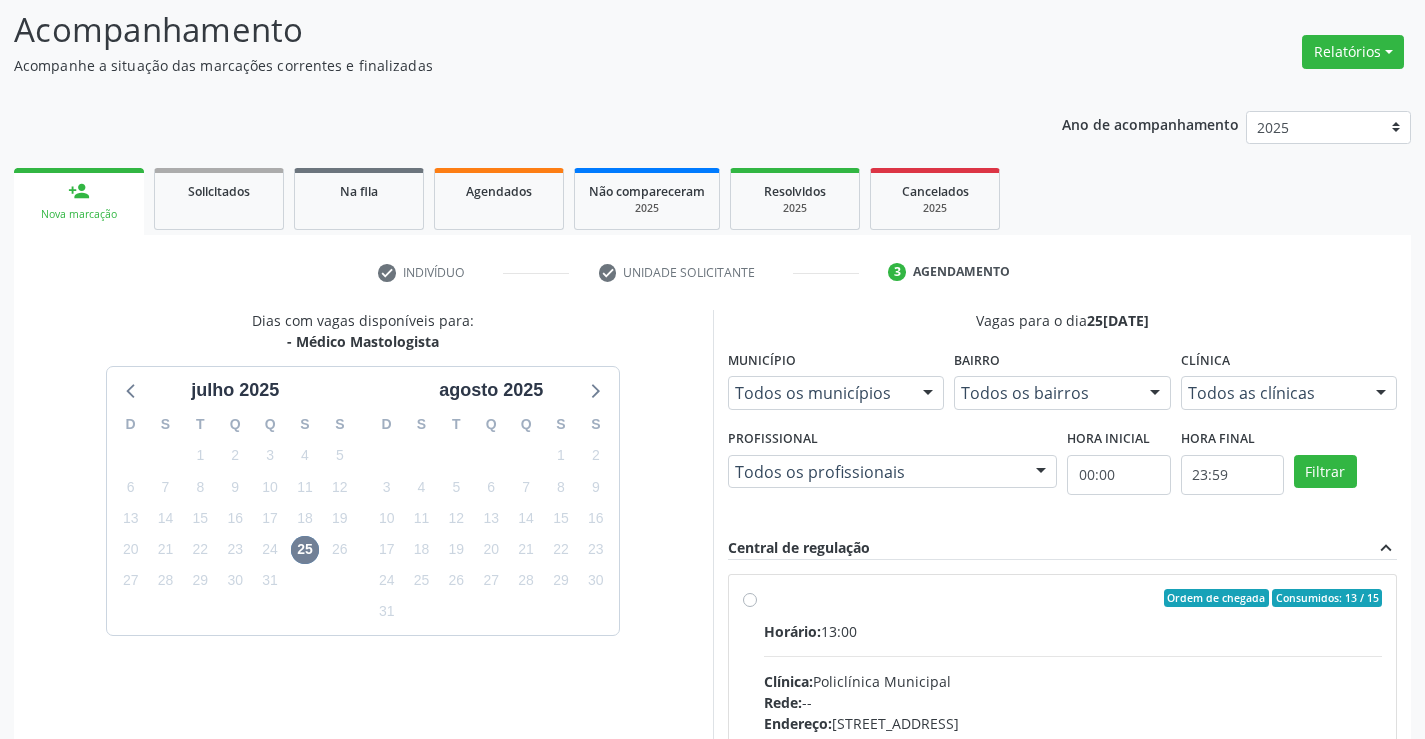 click on "Ordem de chegada
Consumidos: 13 / 15
Horário:   13:00
Clínica:  Policlínica Municipal
Rede:
--
[GEOGRAPHIC_DATA]:   [STREET_ADDRESS]
Telefone:   [PHONE_NUMBER]
Profissional:
[PERSON_NAME] de Lucena
Informações adicionais sobre o atendimento
Idade de atendimento:
de 0 a 120 anos
Gênero(s) atendido(s):
Masculino e Feminino
Informações adicionais:
--" at bounding box center (1073, 742) 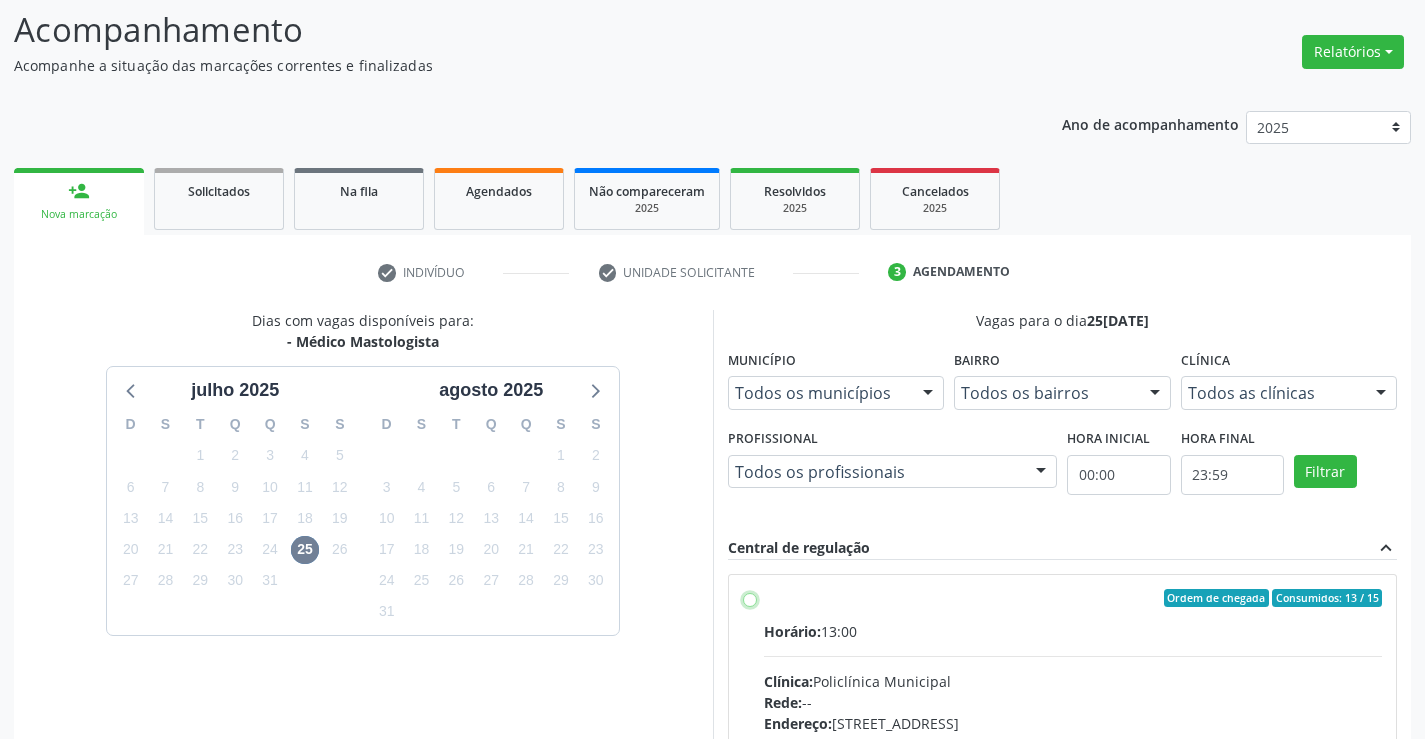 radio on "true" 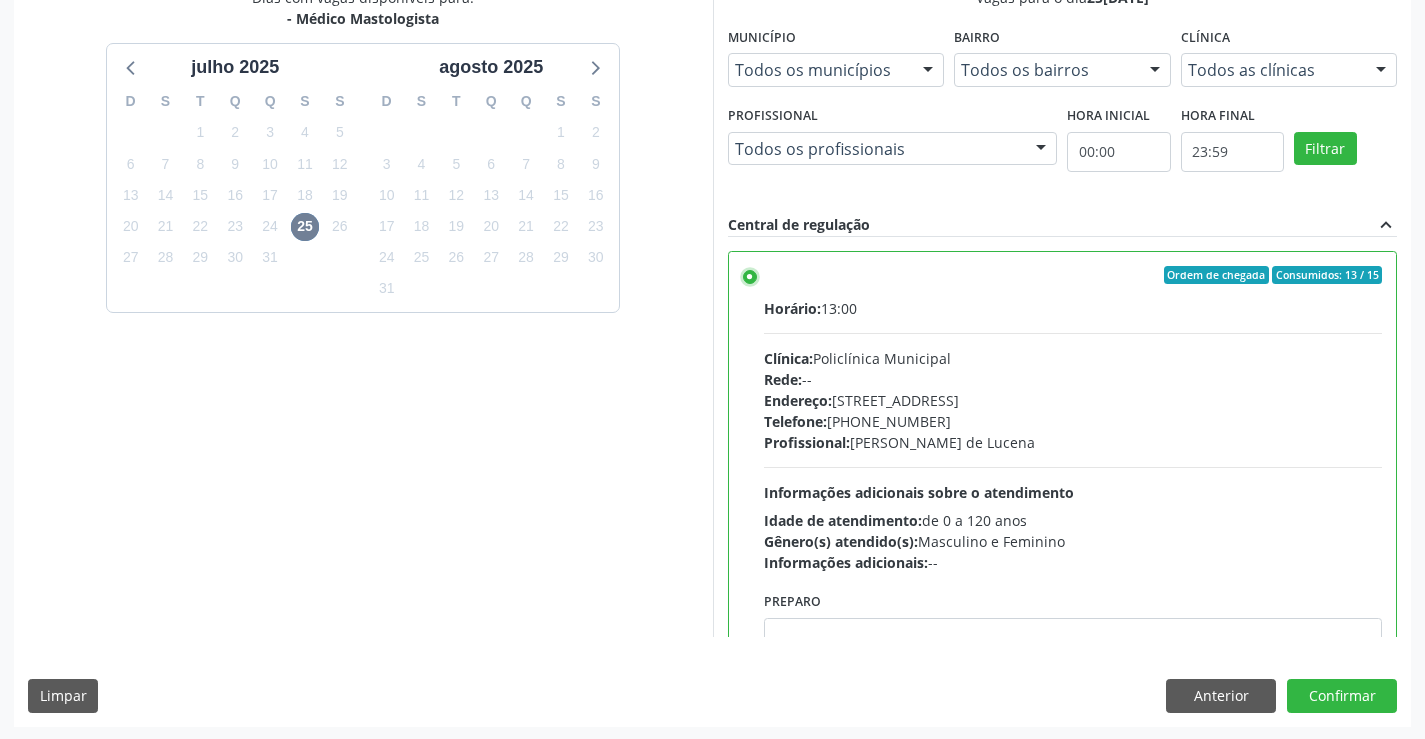 scroll, scrollTop: 456, scrollLeft: 0, axis: vertical 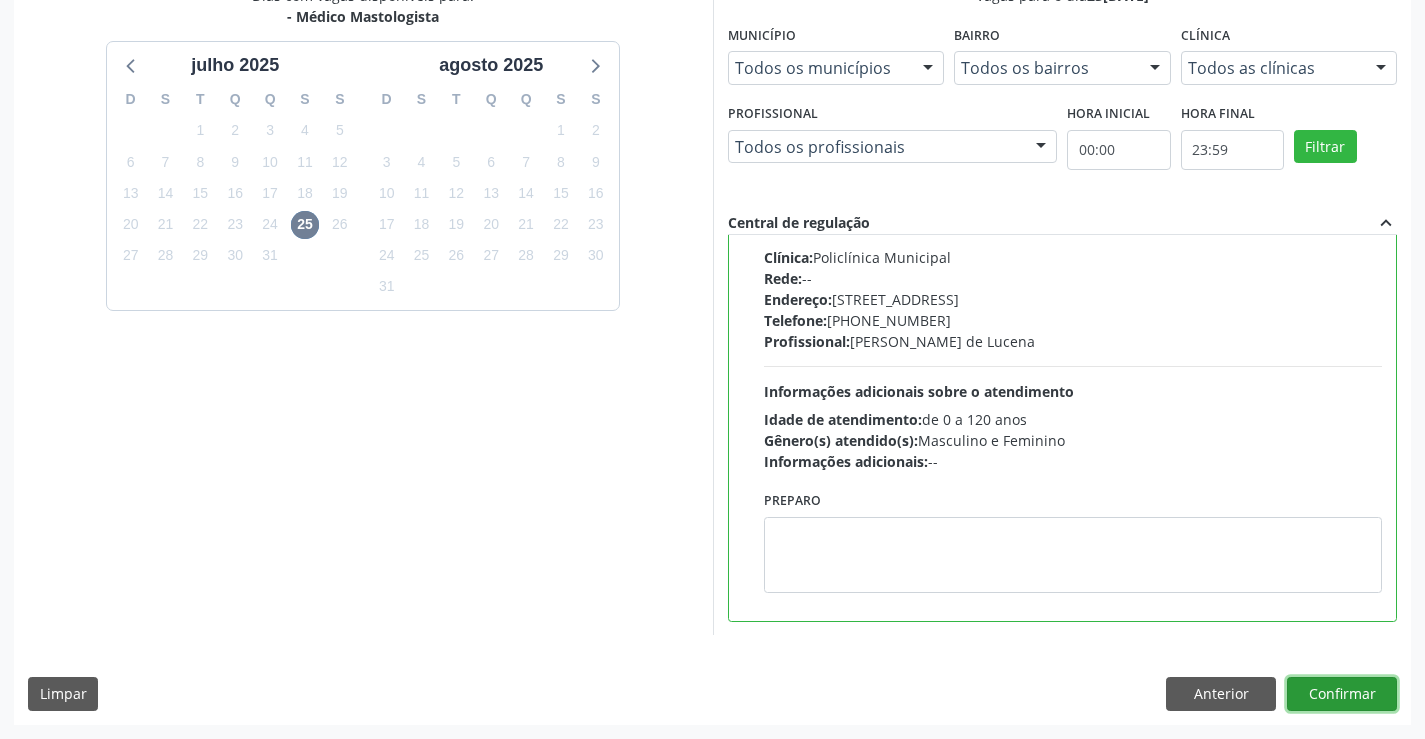 click on "Confirmar" at bounding box center (1342, 694) 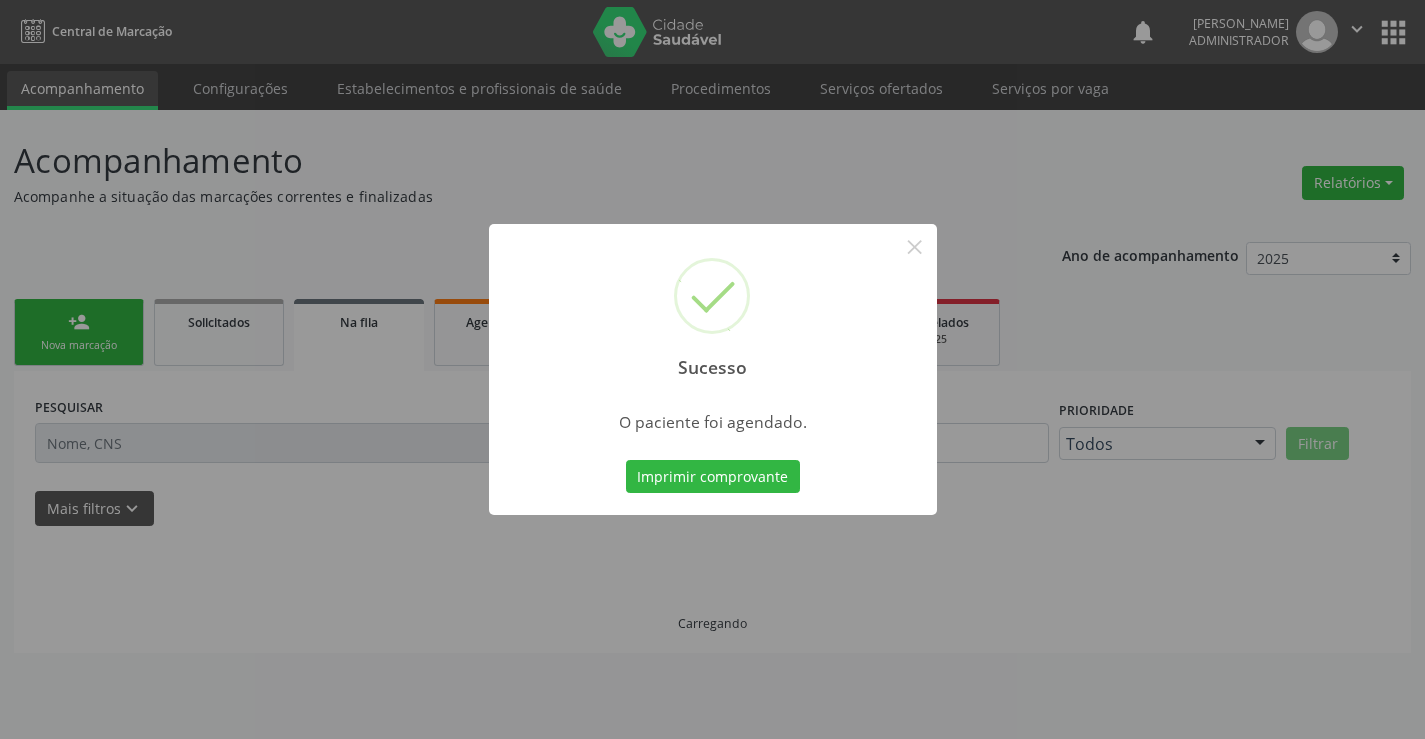 scroll, scrollTop: 0, scrollLeft: 0, axis: both 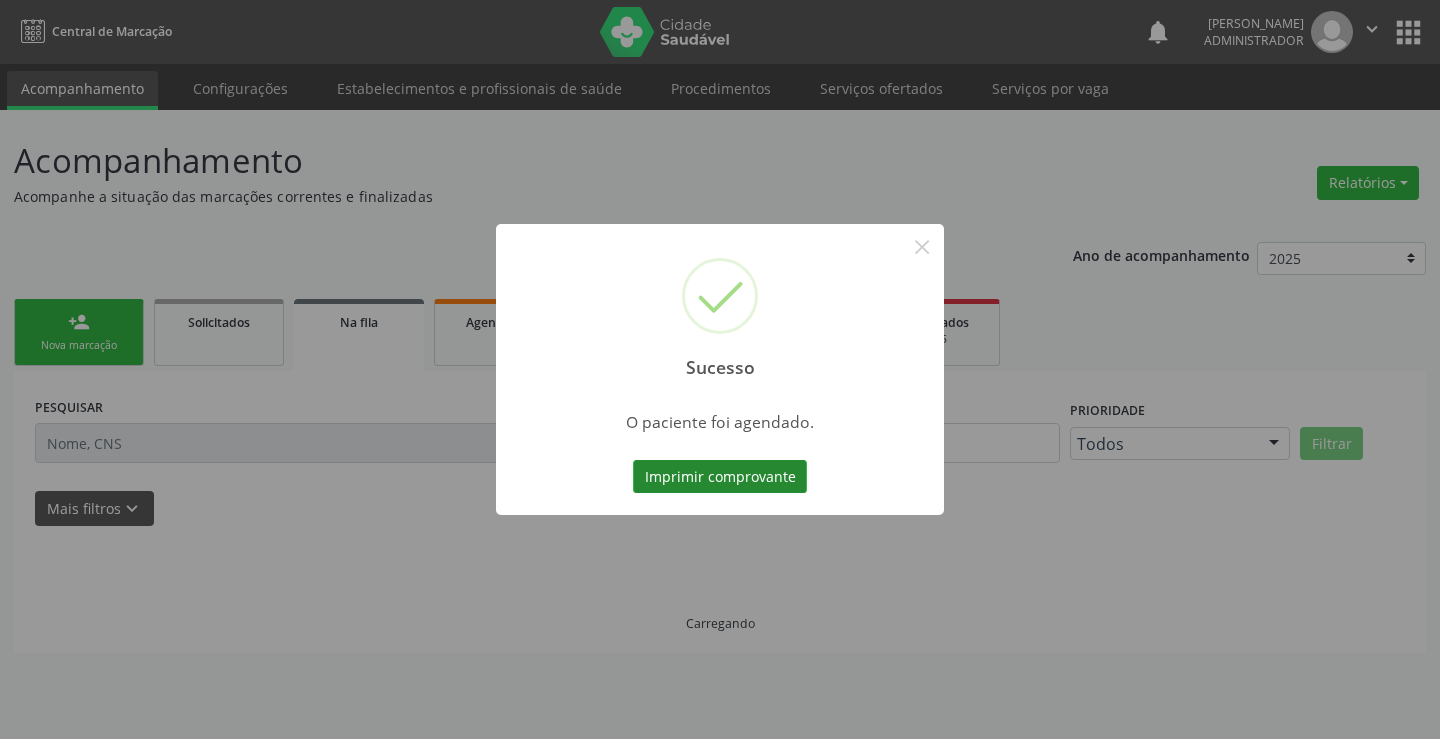 click on "Imprimir comprovante" at bounding box center [720, 477] 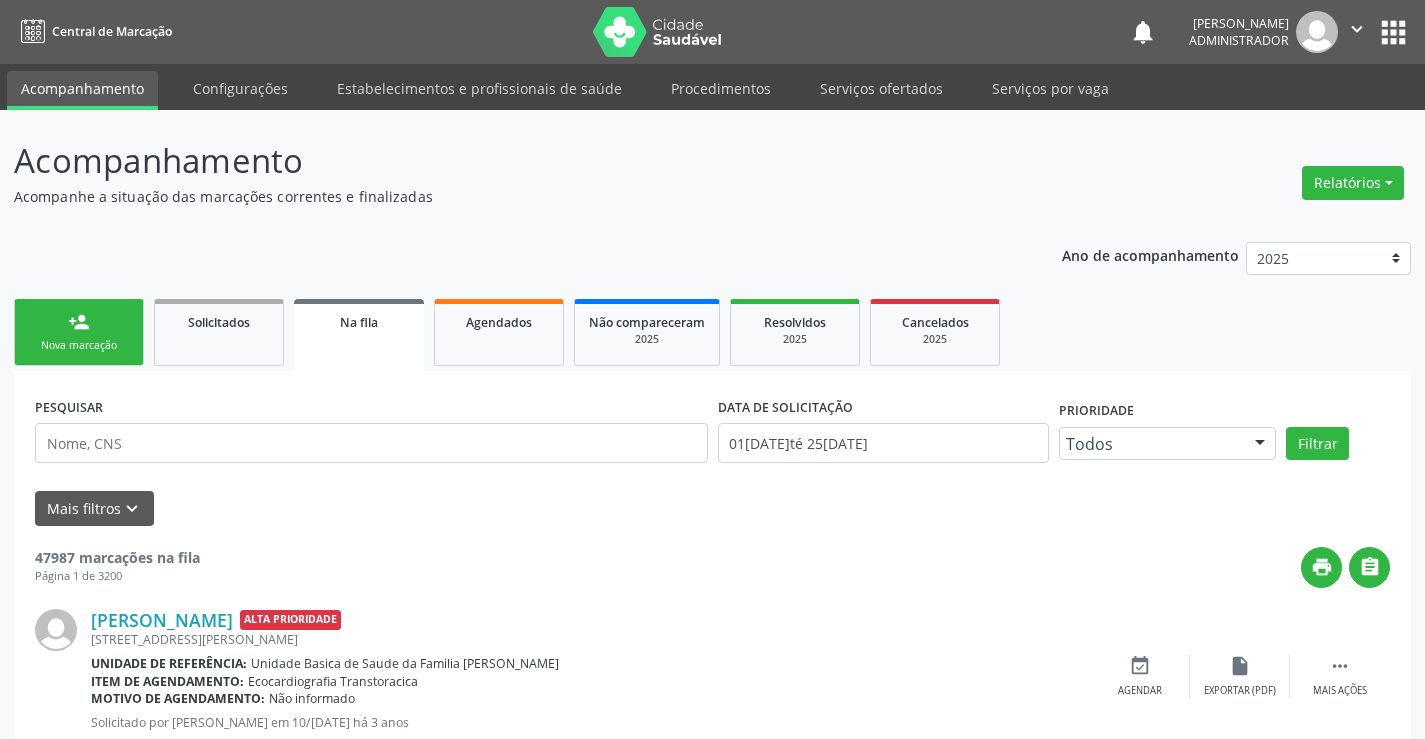 click on "person_add
Nova marcação" at bounding box center (79, 332) 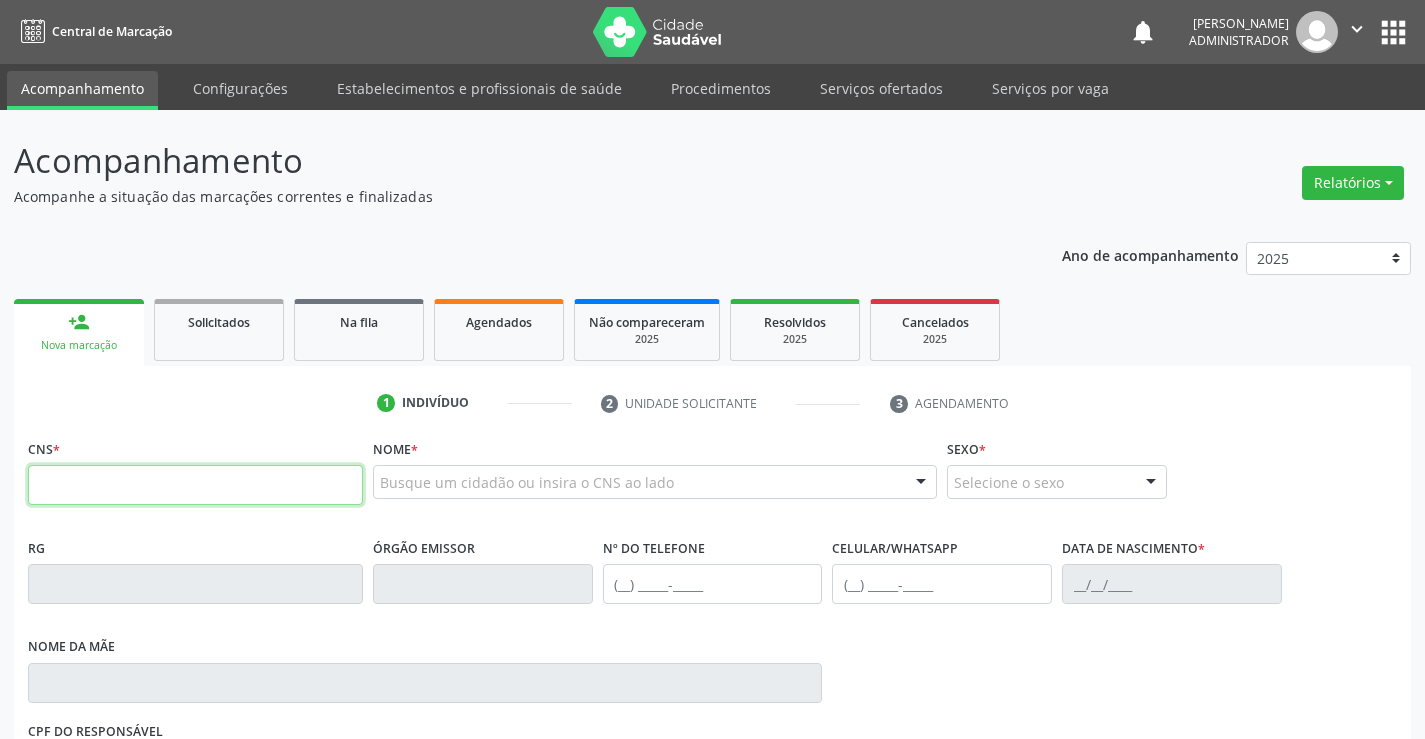 click at bounding box center [195, 485] 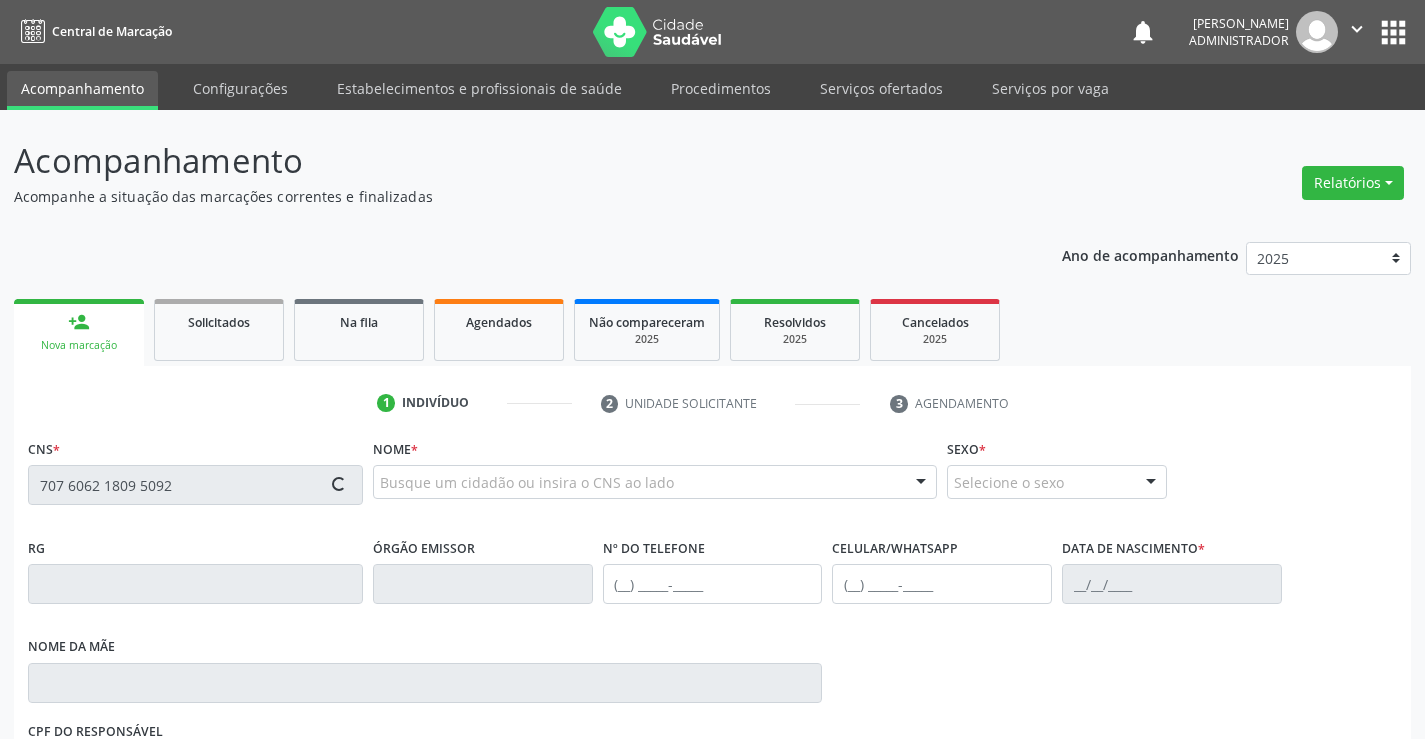 type on "707 6062 1809 5092" 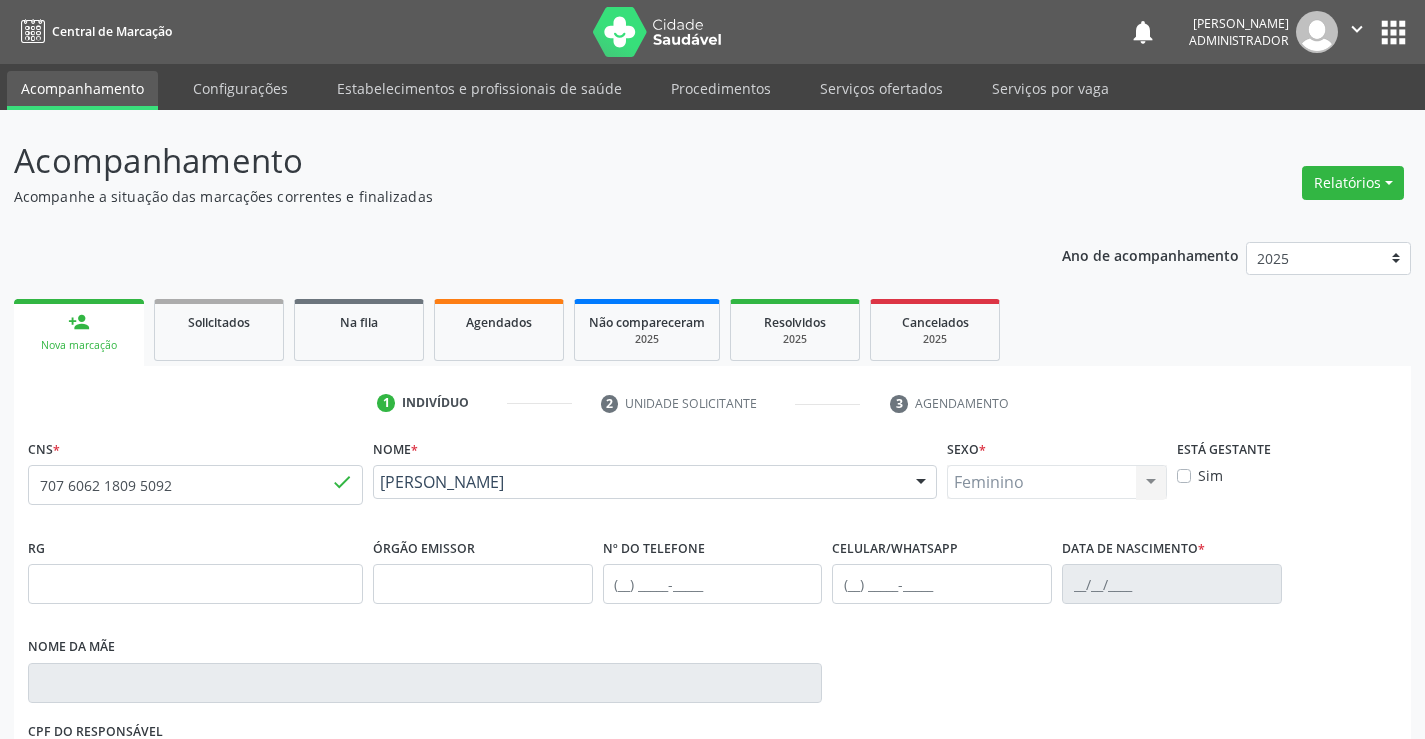type on "1307801200" 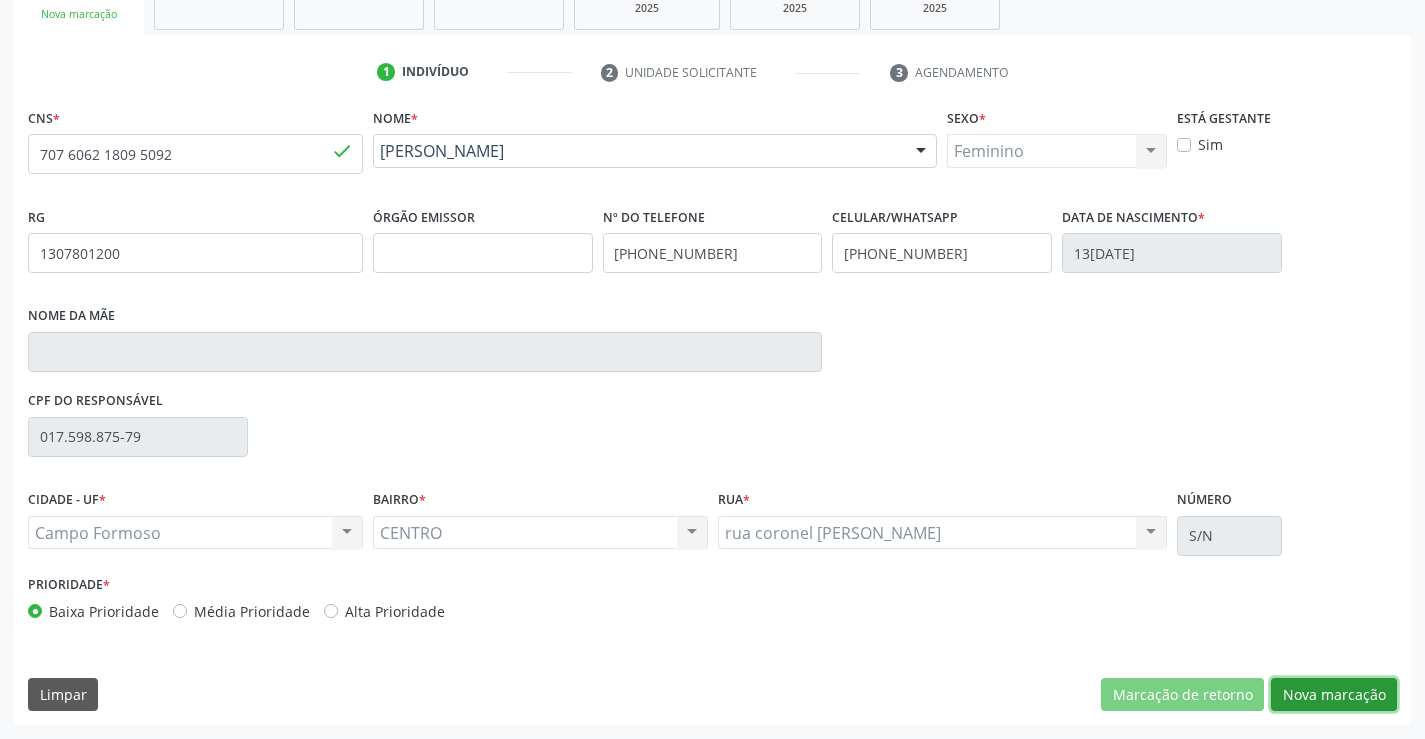 click on "Nova marcação" at bounding box center (1334, 695) 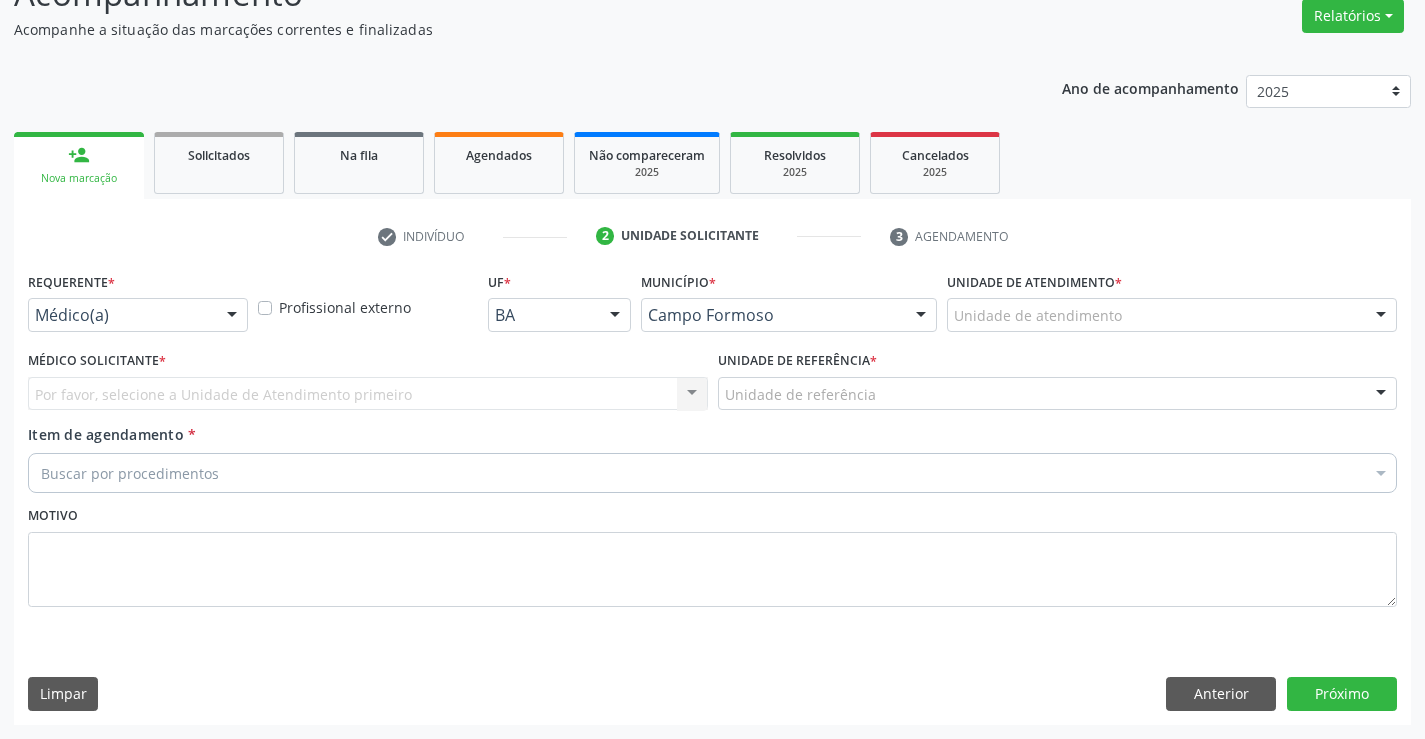 scroll, scrollTop: 167, scrollLeft: 0, axis: vertical 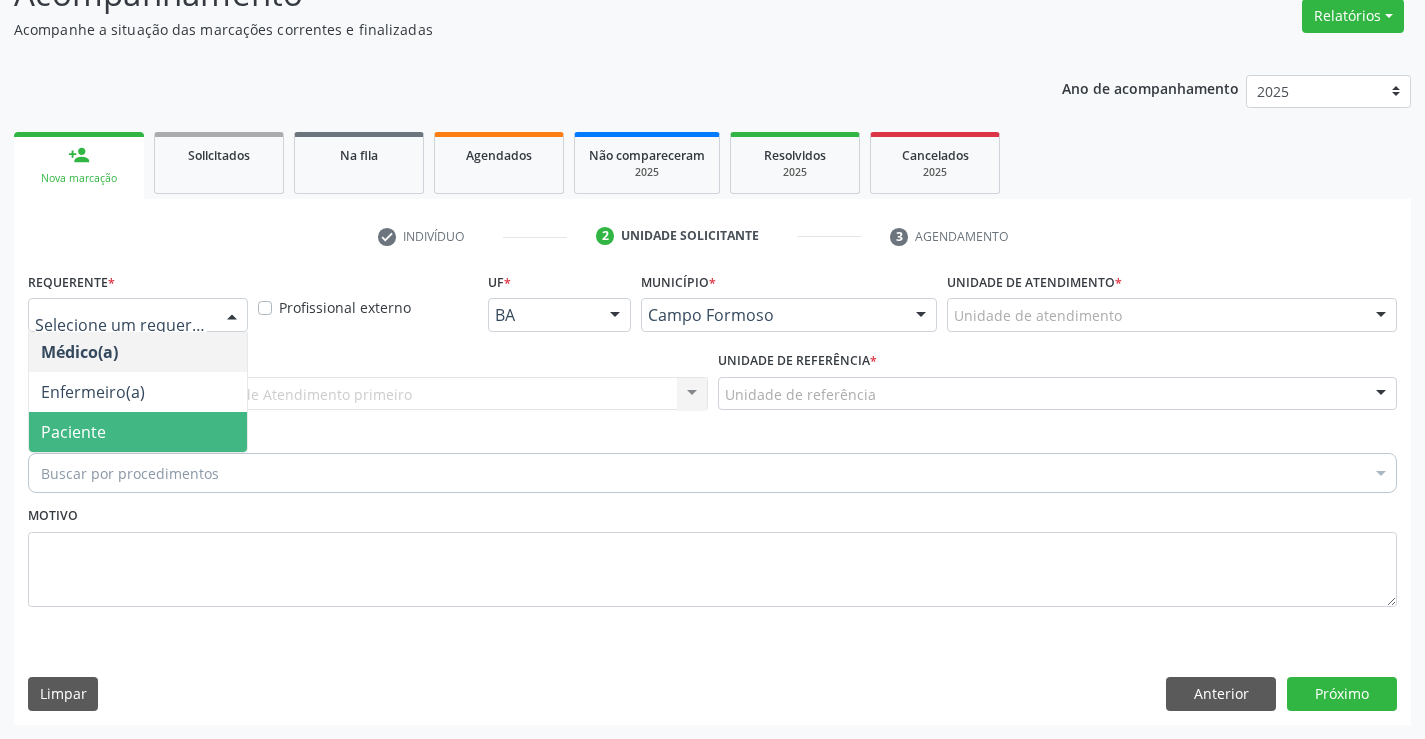 click on "Paciente" at bounding box center (138, 432) 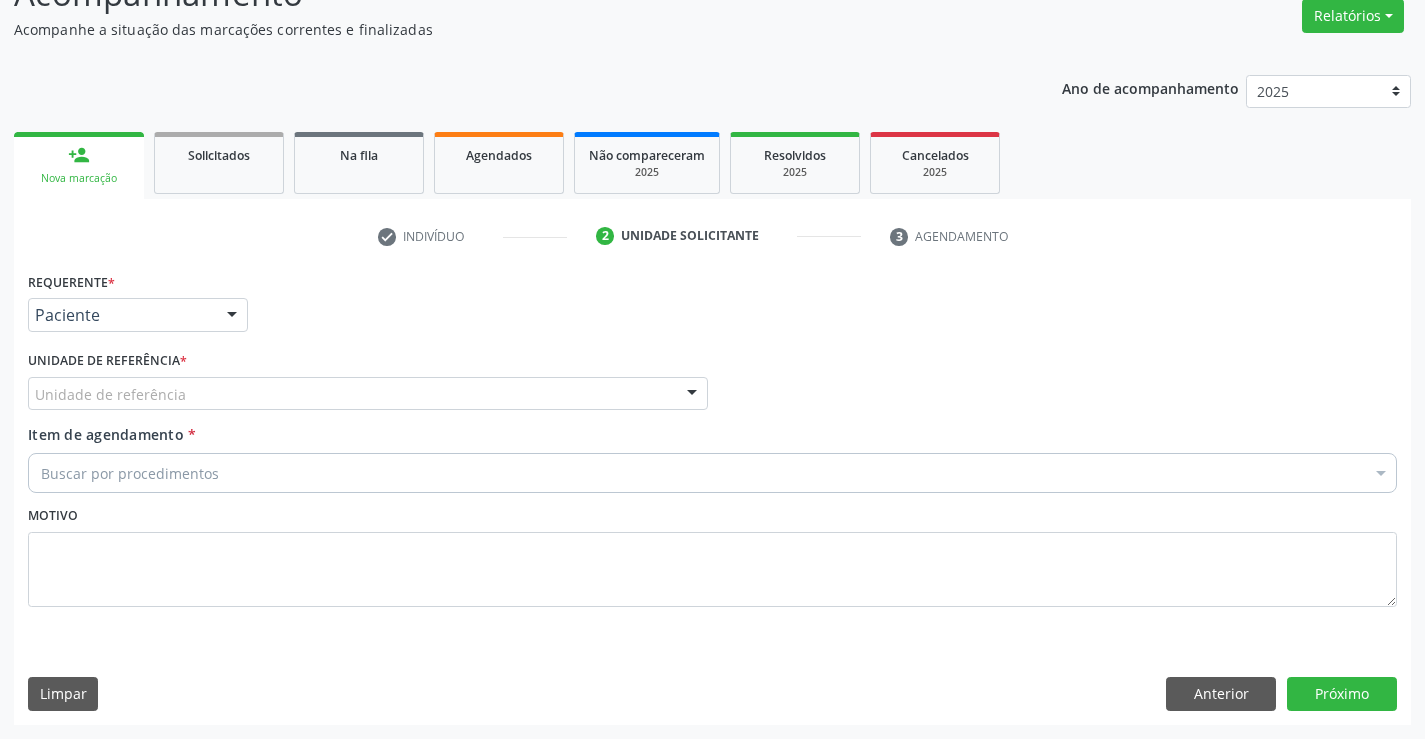 click at bounding box center (692, 395) 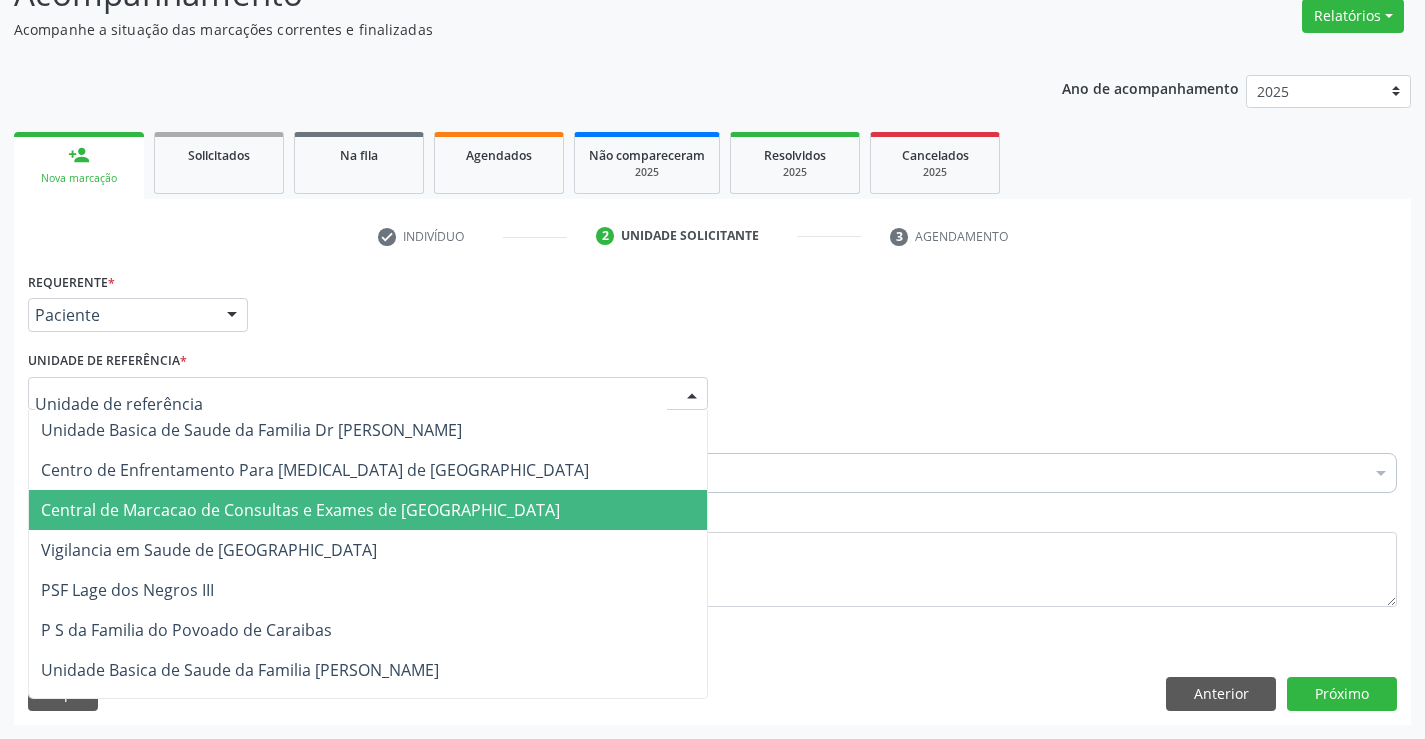 click on "Central de Marcacao de Consultas e Exames de [GEOGRAPHIC_DATA]" at bounding box center (368, 510) 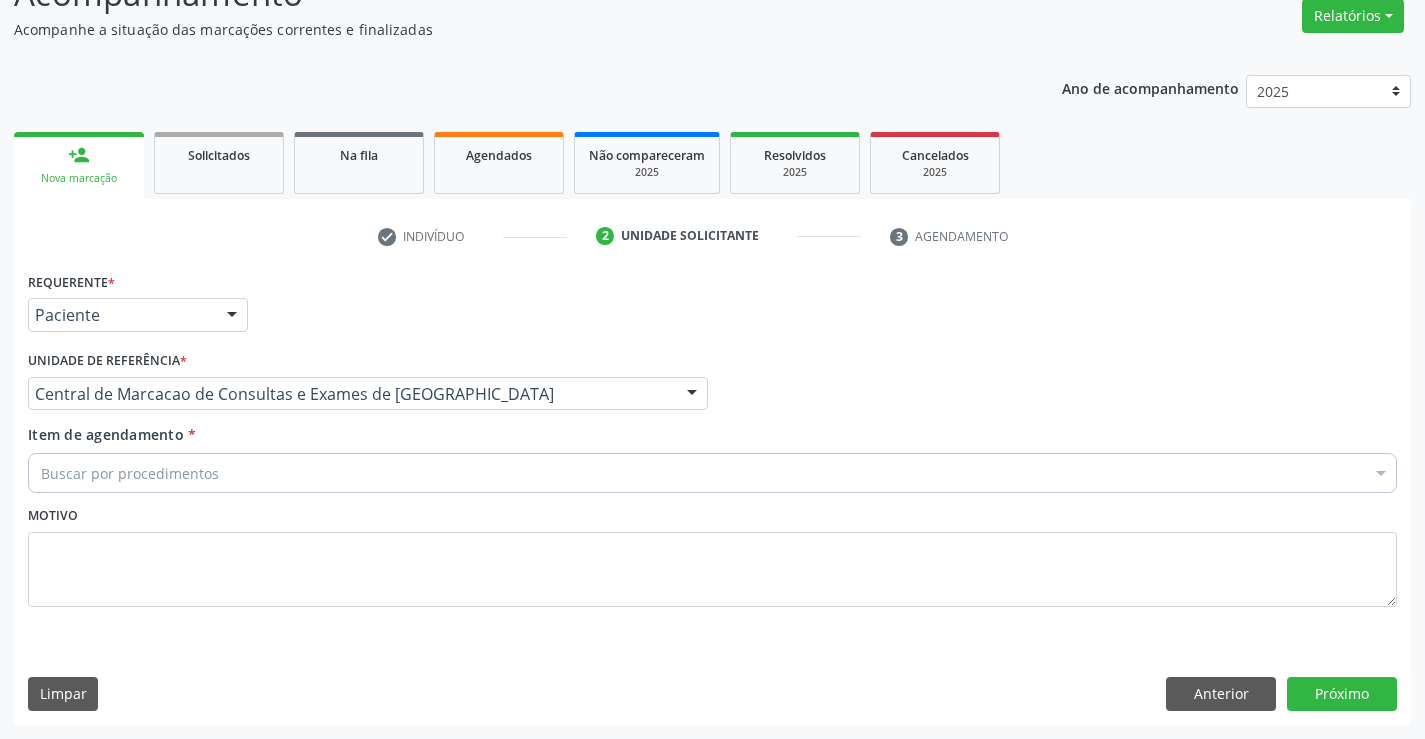 click on "Buscar por procedimentos" at bounding box center [712, 473] 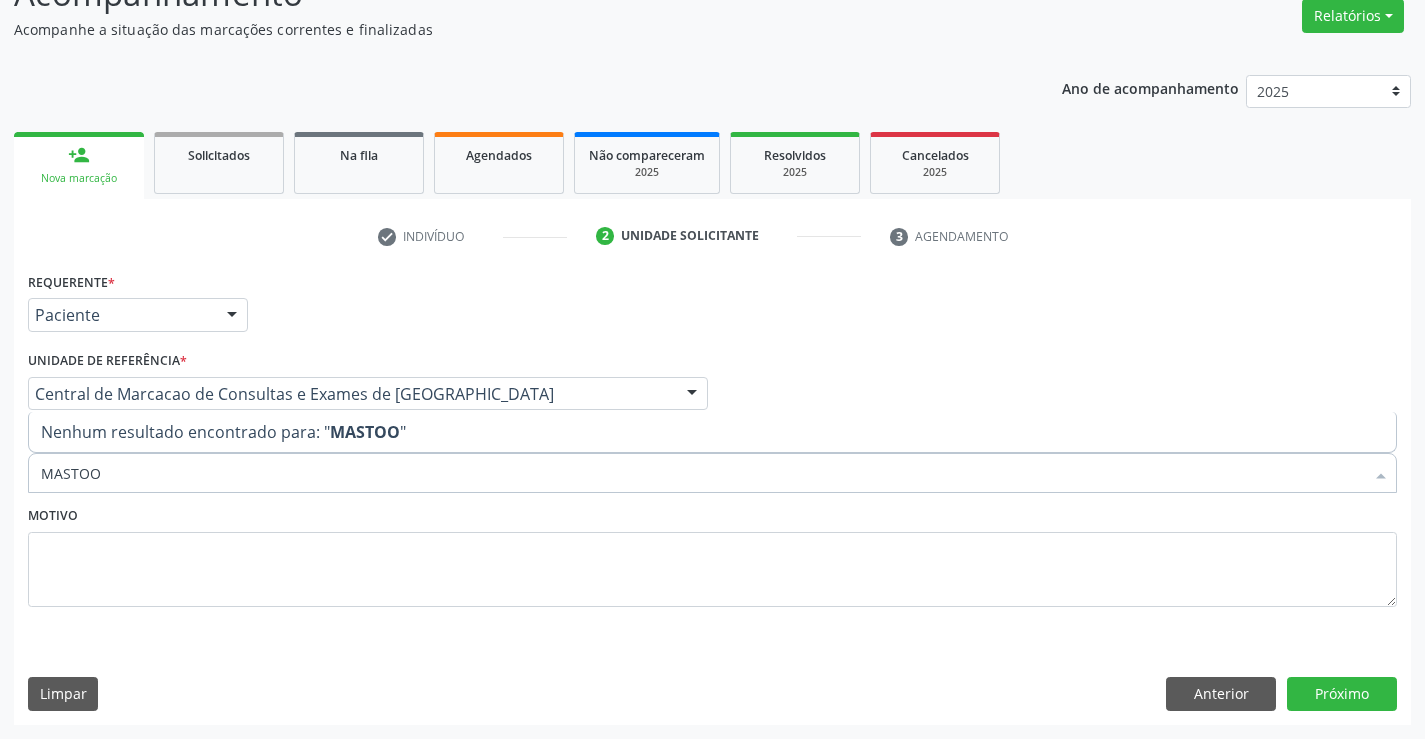 type on "MASTO" 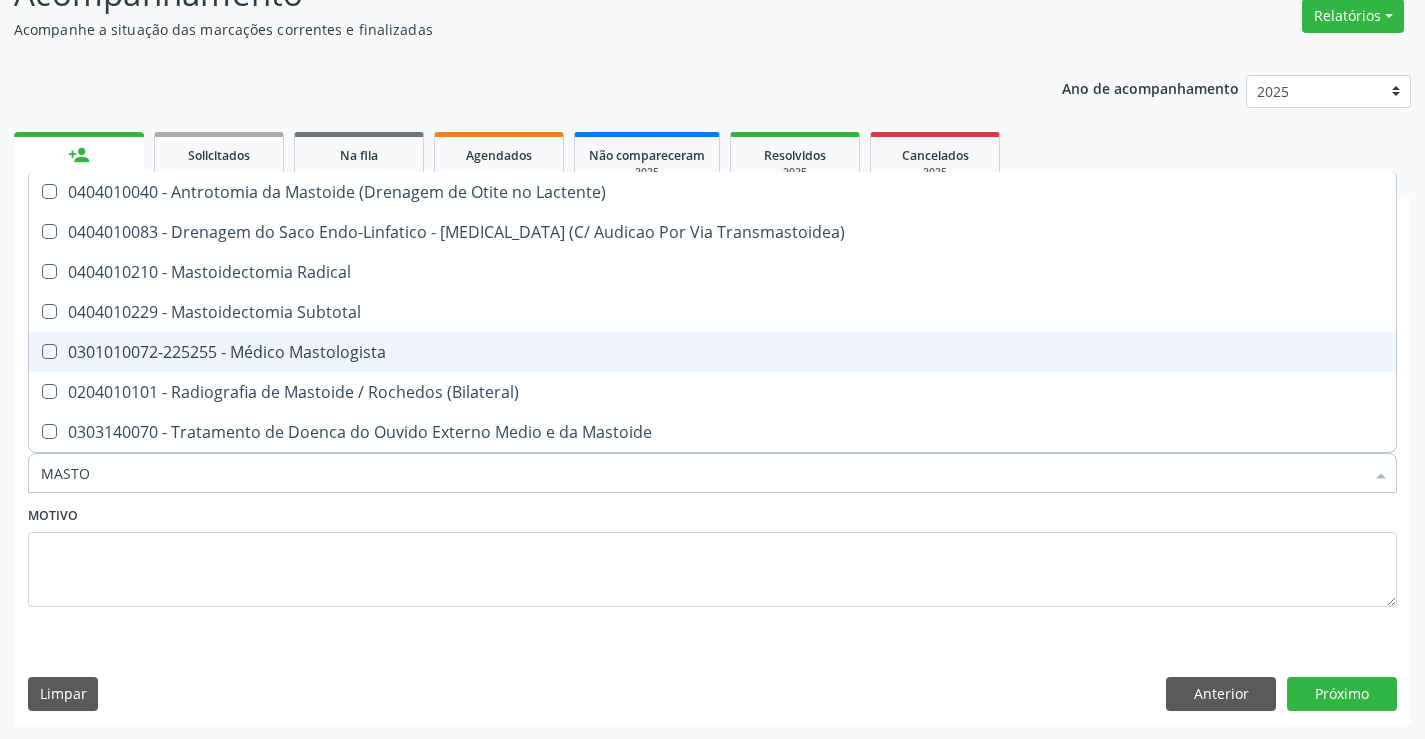 click on "0301010072-225255 - Médico Mastologista" at bounding box center (712, 352) 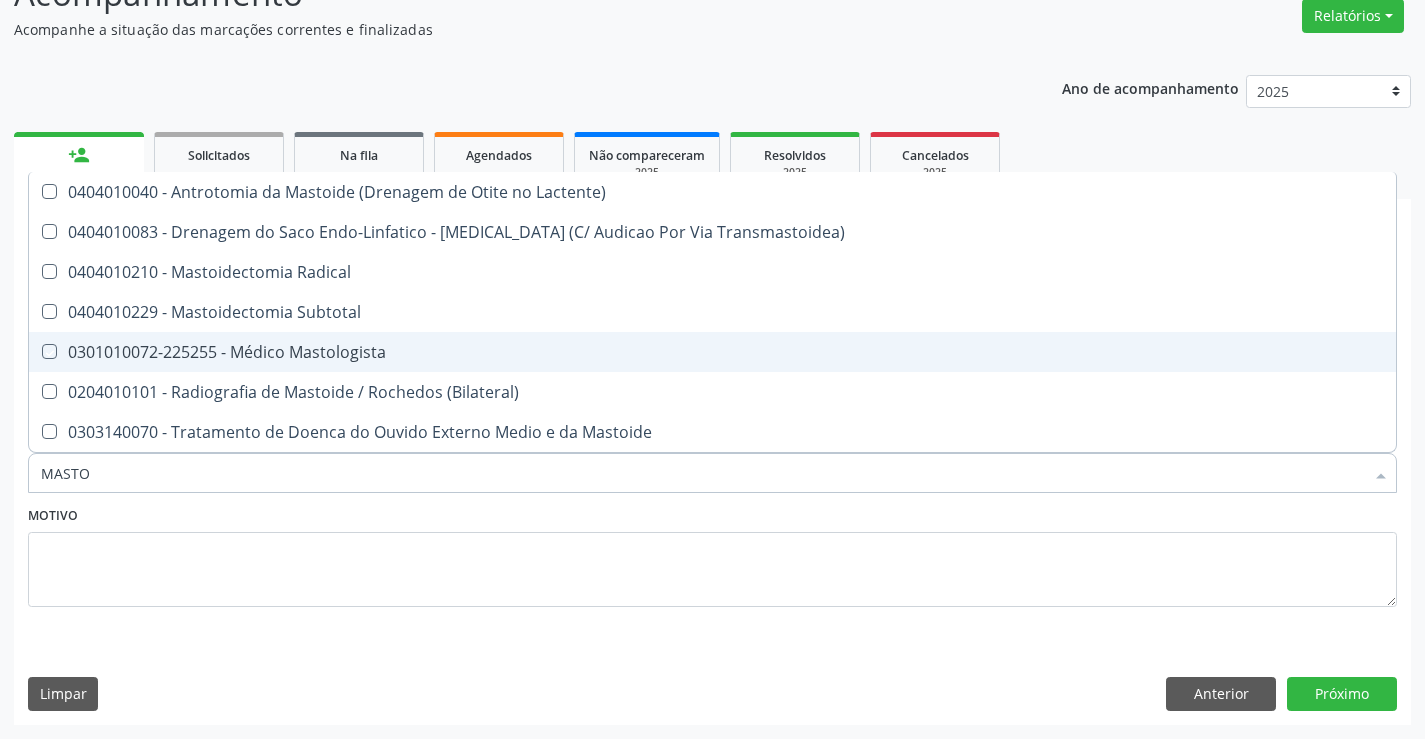 checkbox on "true" 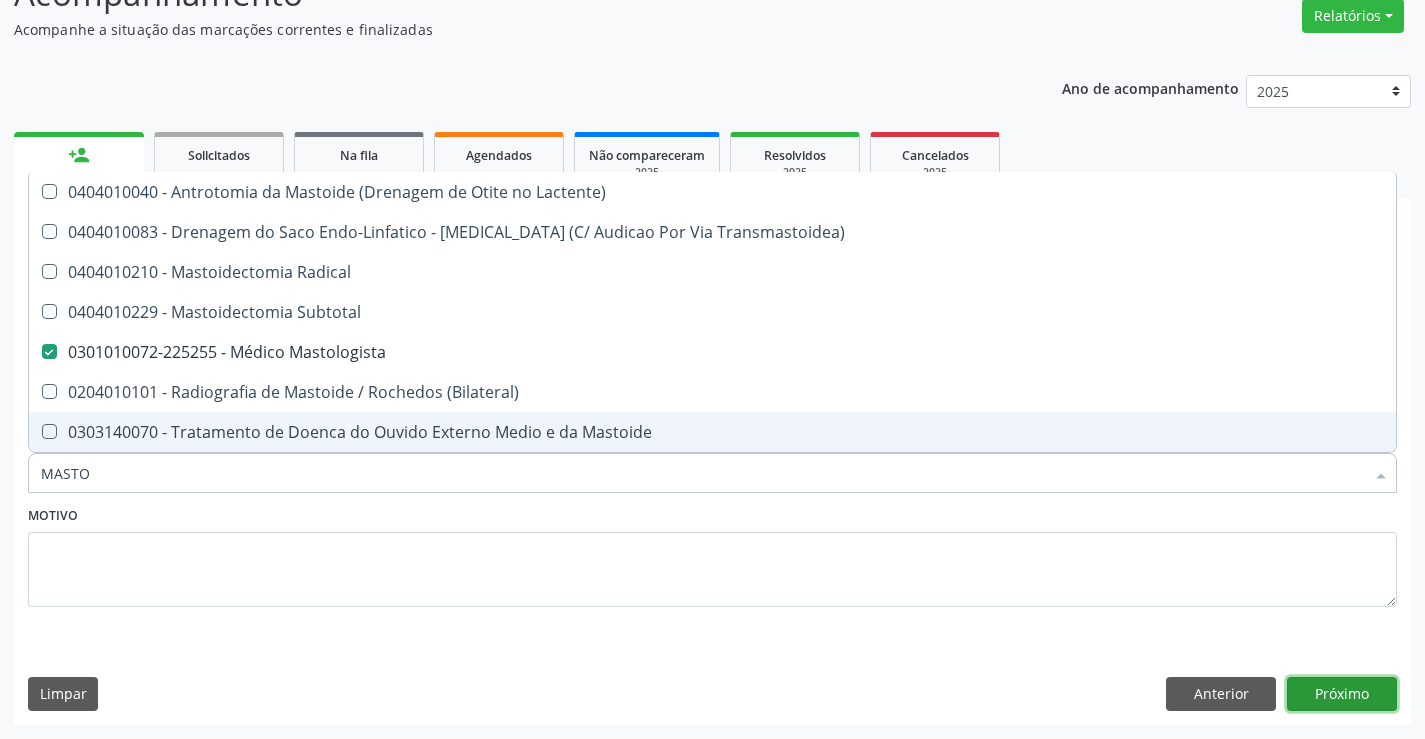click on "Próximo" at bounding box center (1342, 694) 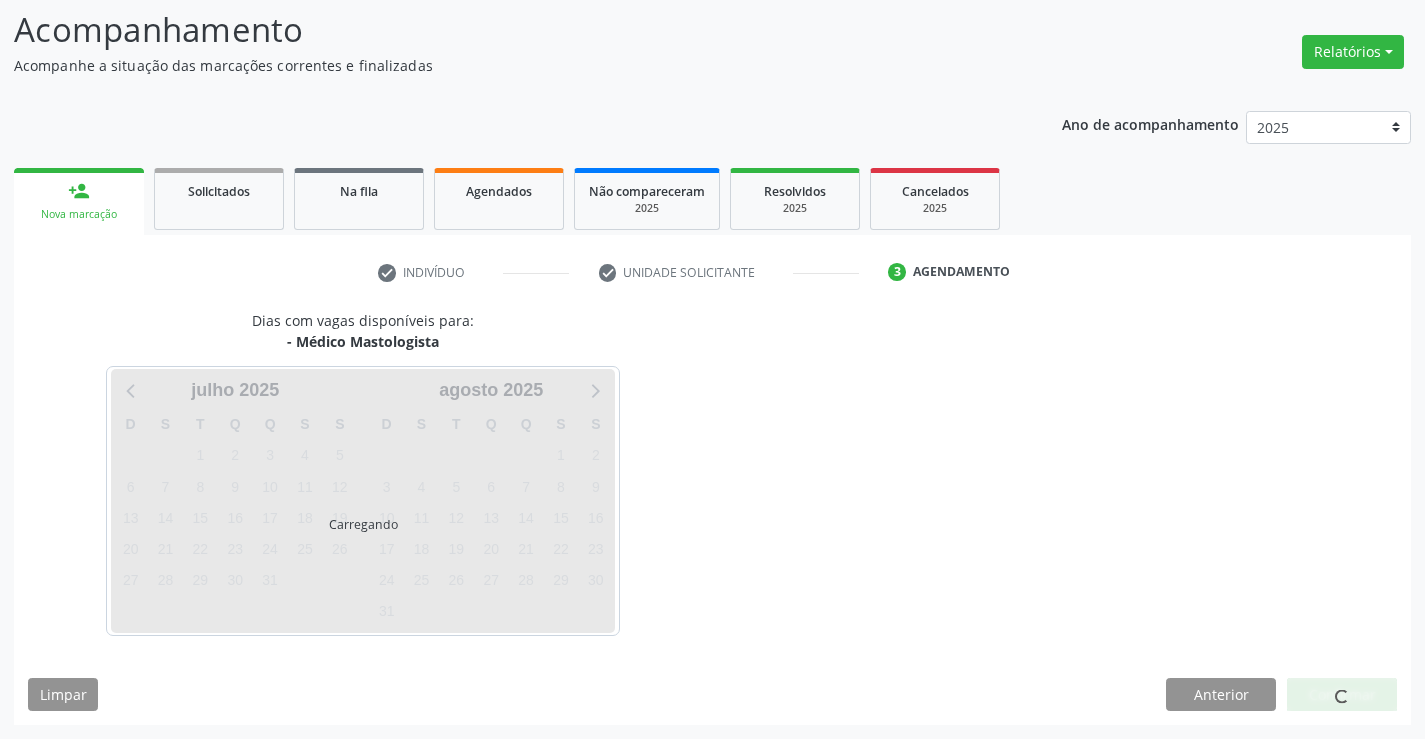 scroll, scrollTop: 131, scrollLeft: 0, axis: vertical 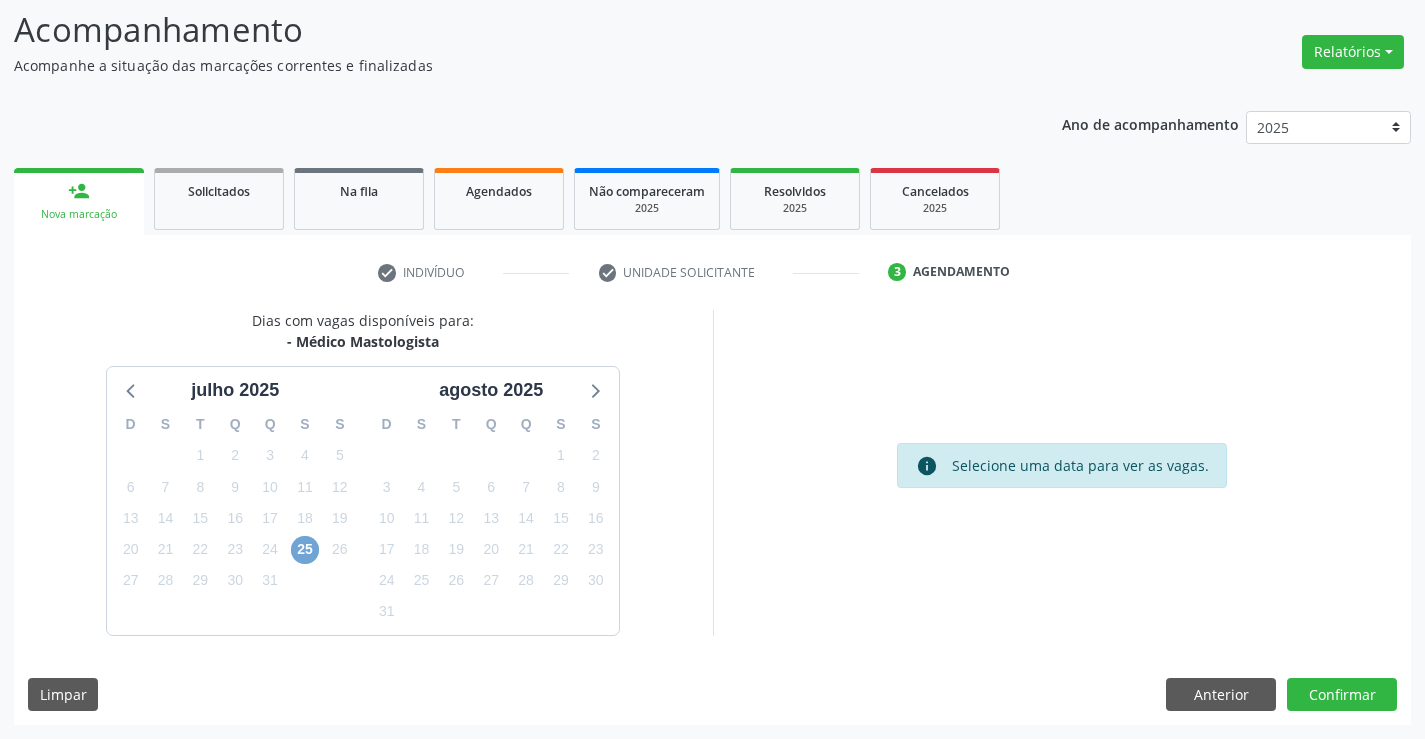click on "25" at bounding box center (305, 550) 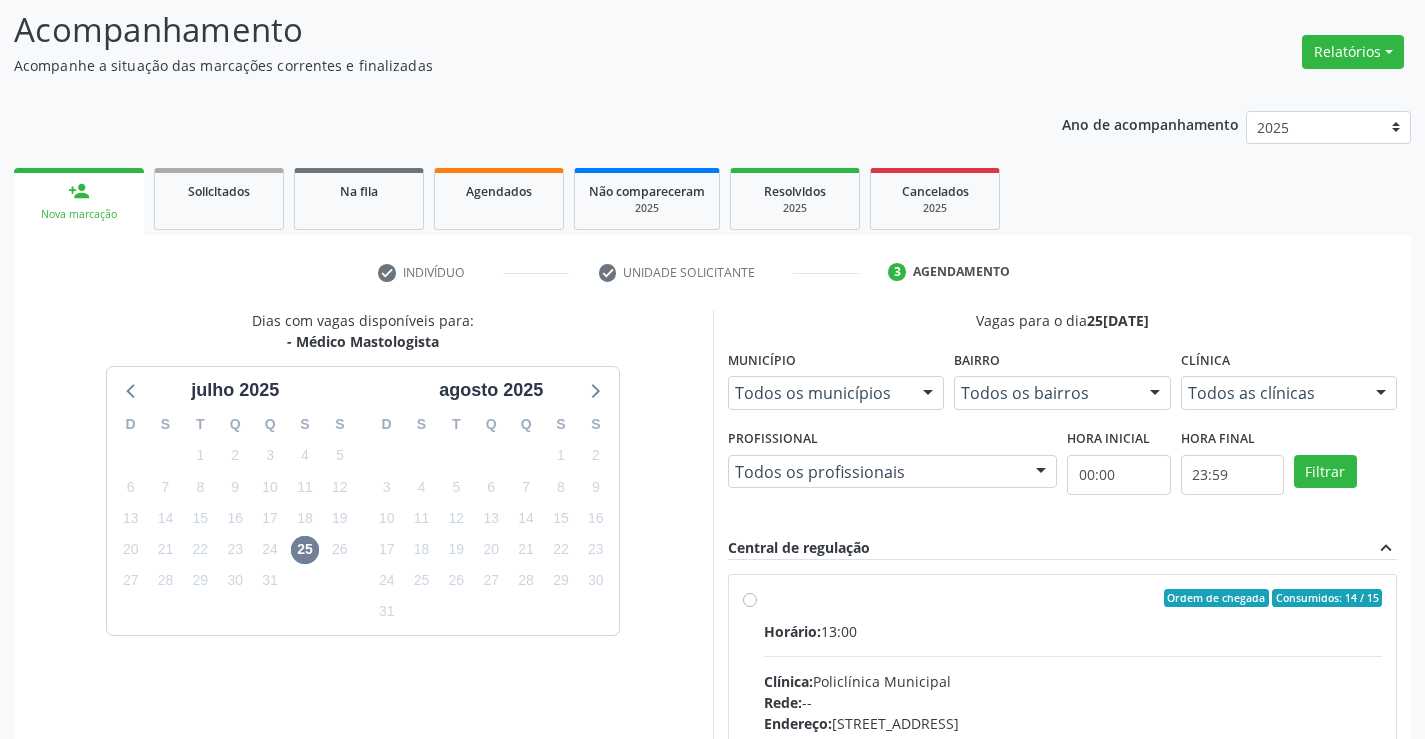 click on "Ordem de chegada
Consumidos: 14 / 15
Horário:   13:00
Clínica:  Policlínica Municipal
Rede:
--
[GEOGRAPHIC_DATA]:   [STREET_ADDRESS]
Telefone:   [PHONE_NUMBER]
Profissional:
[PERSON_NAME] de Lucena
Informações adicionais sobre o atendimento
Idade de atendimento:
de 0 a 120 anos
Gênero(s) atendido(s):
Masculino e Feminino
Informações adicionais:
--" at bounding box center (1073, 742) 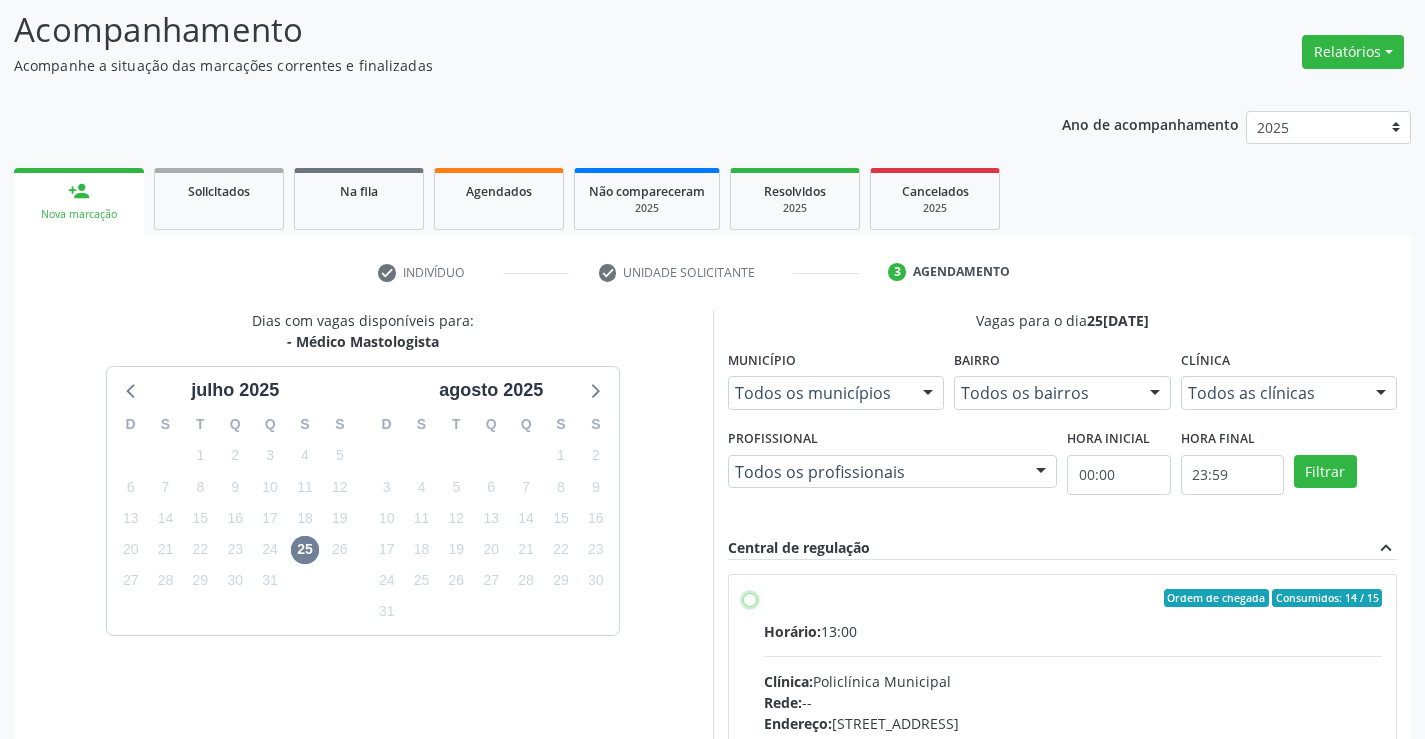 radio on "true" 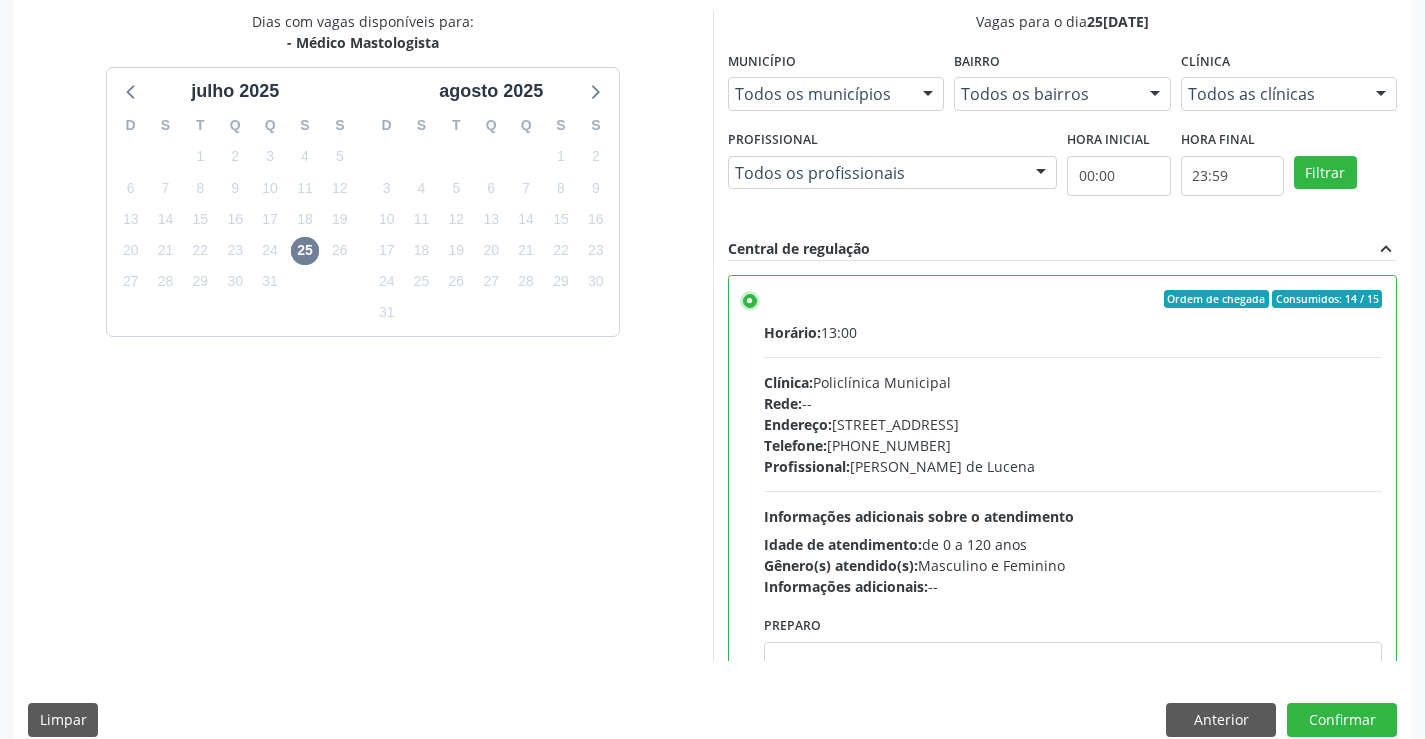 scroll, scrollTop: 431, scrollLeft: 0, axis: vertical 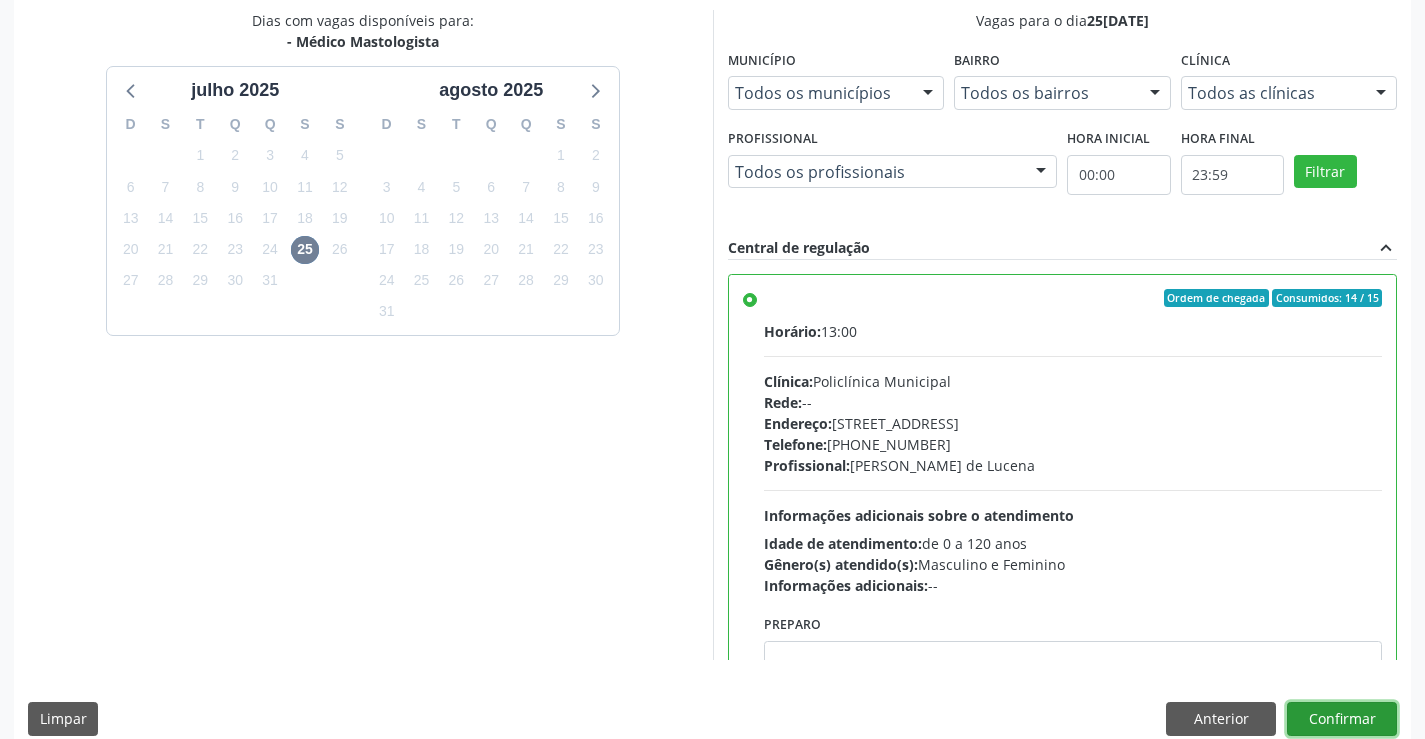 click on "Confirmar" at bounding box center (1342, 719) 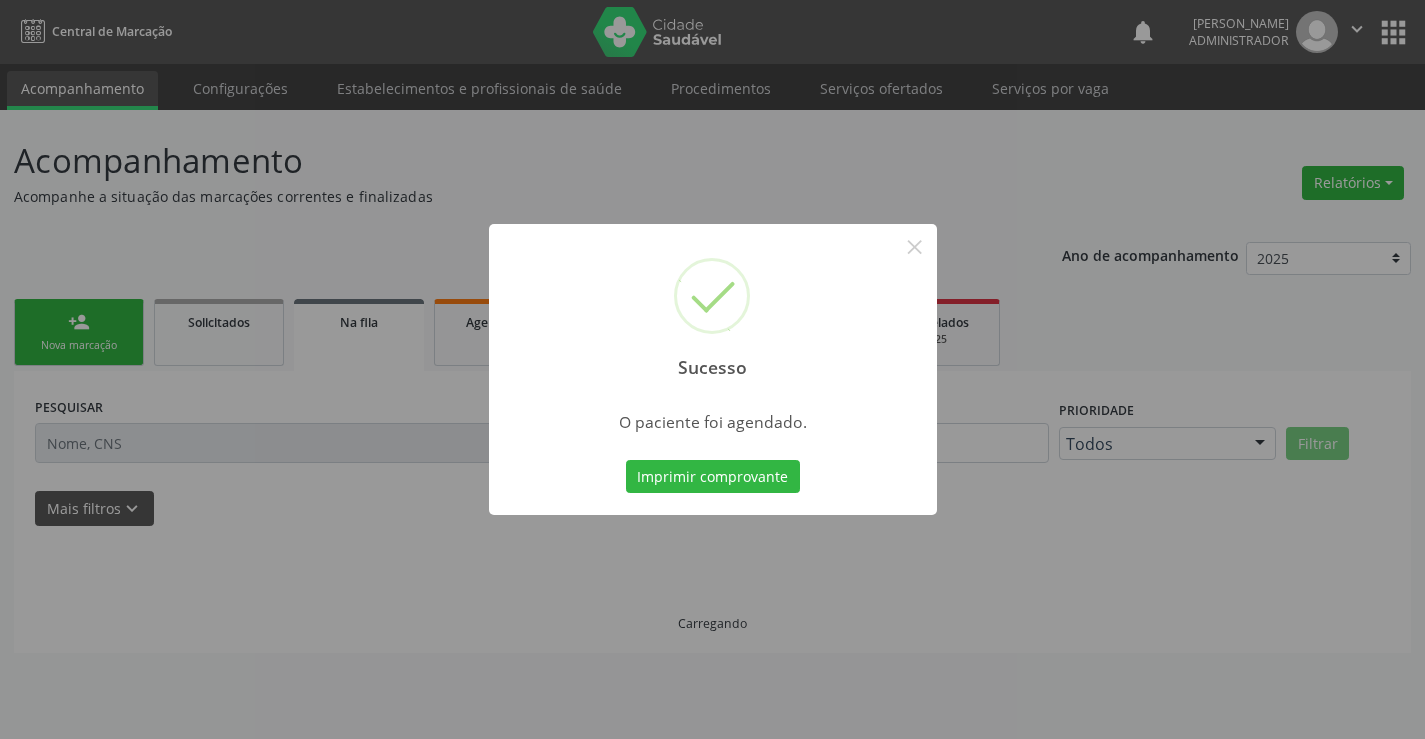 scroll, scrollTop: 0, scrollLeft: 0, axis: both 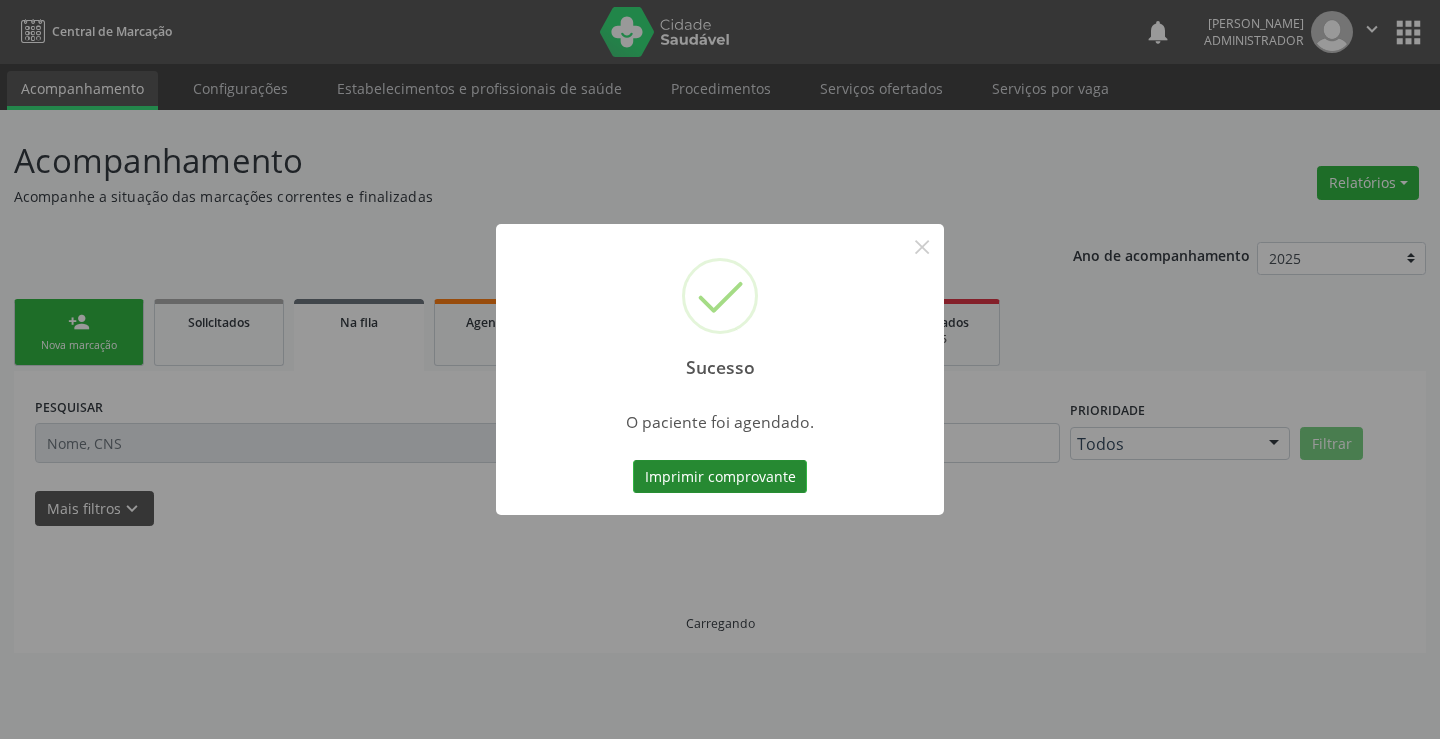 click on "Imprimir comprovante" at bounding box center (720, 477) 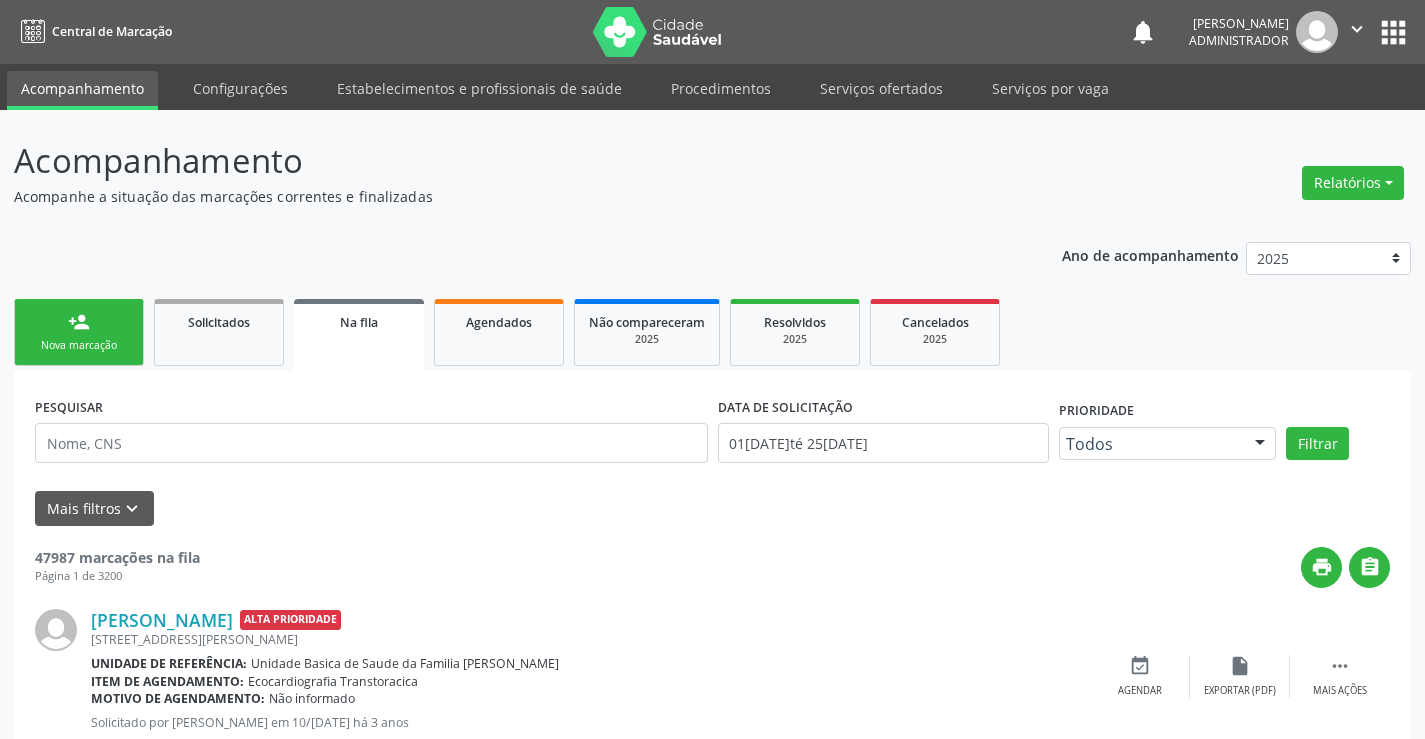 click on "" at bounding box center [1357, 29] 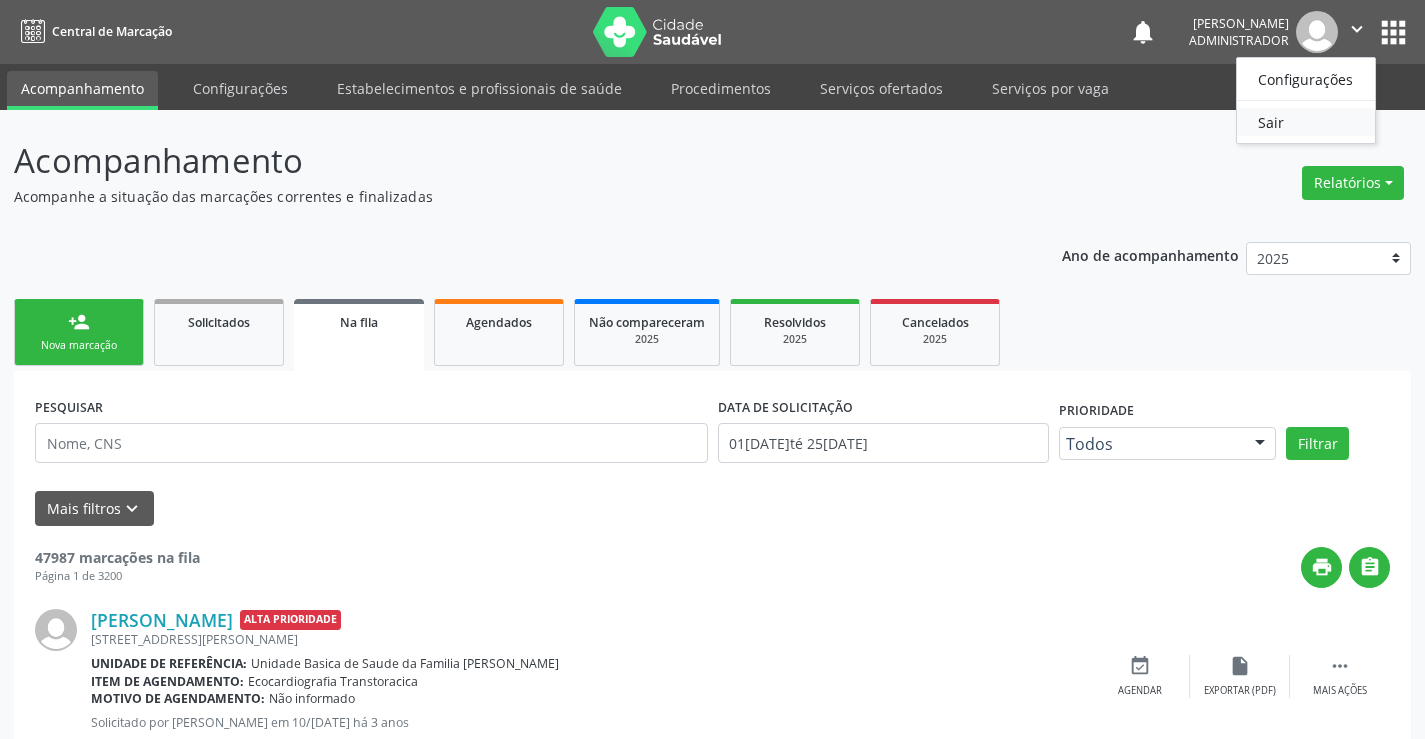 click on "Sair" at bounding box center (1306, 122) 